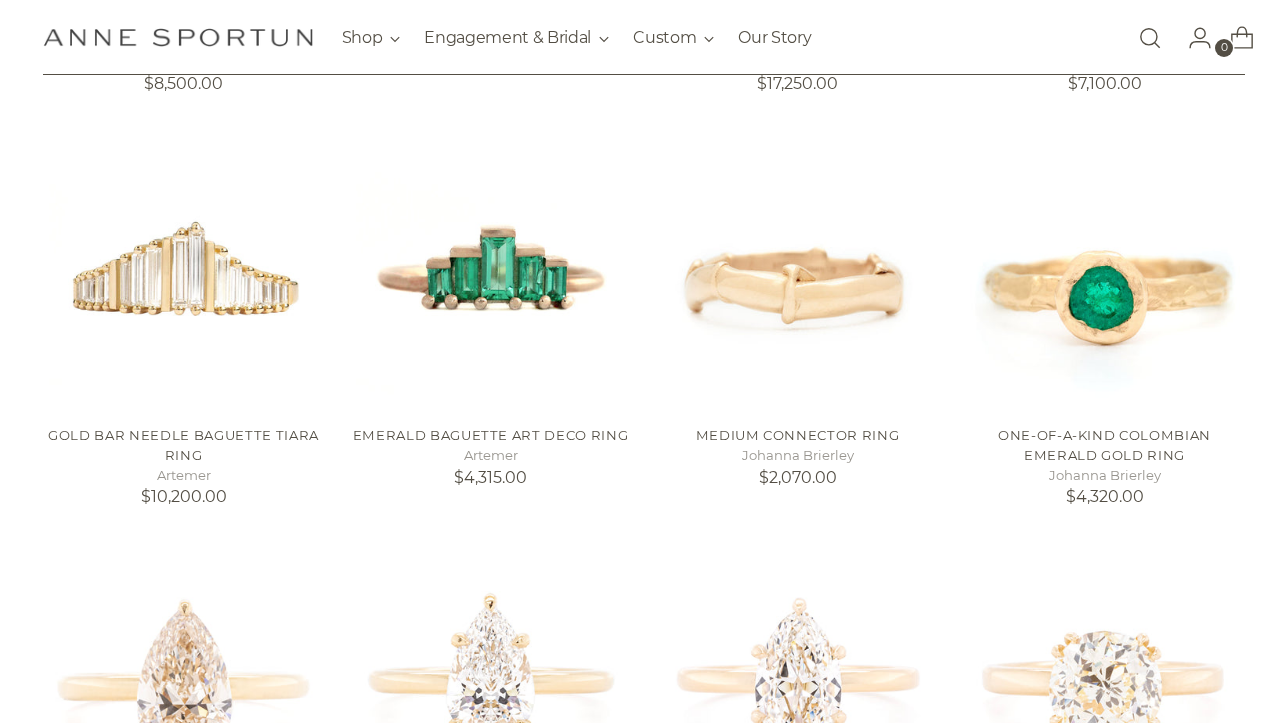 scroll, scrollTop: 798, scrollLeft: 0, axis: vertical 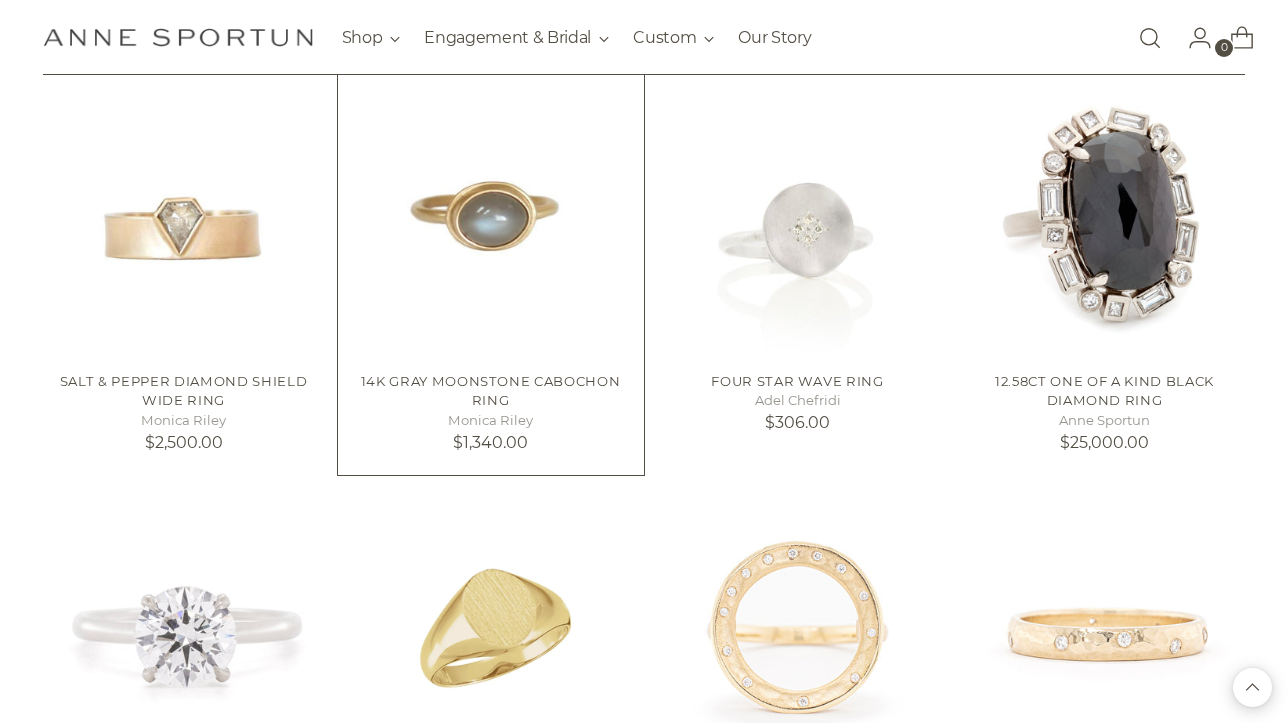 click at bounding box center (0, 0) 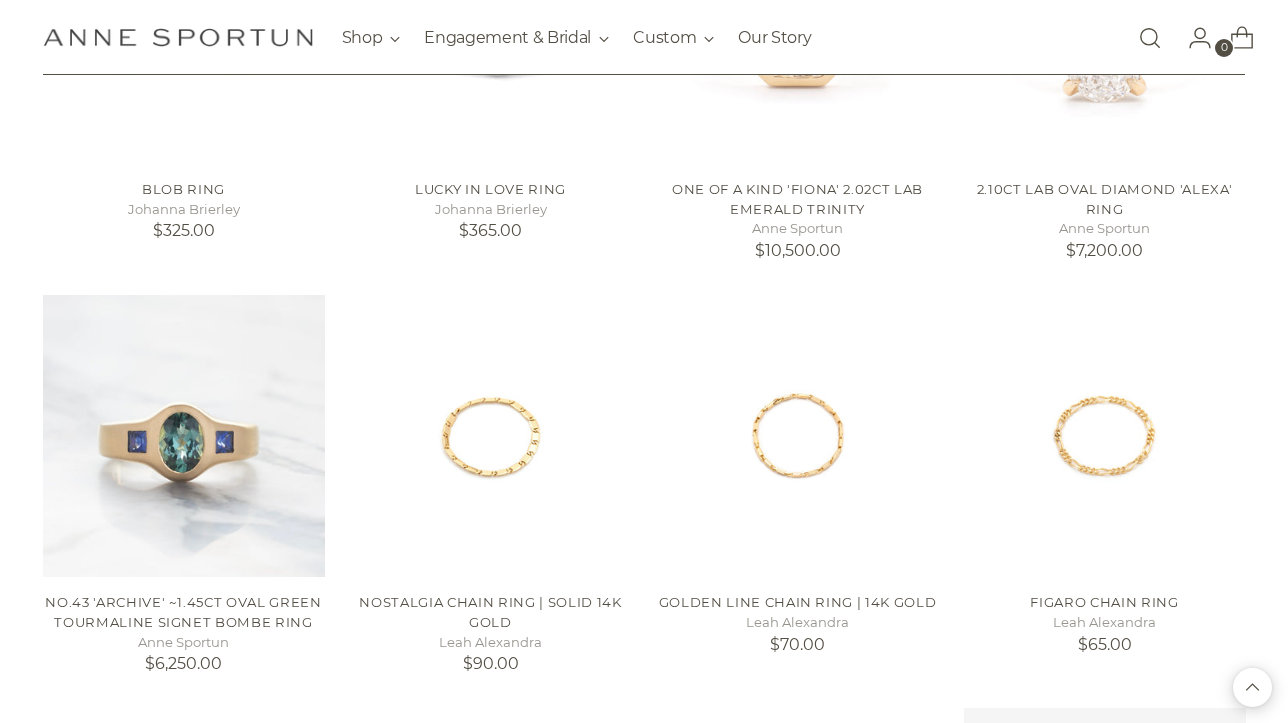 scroll, scrollTop: 4362, scrollLeft: 0, axis: vertical 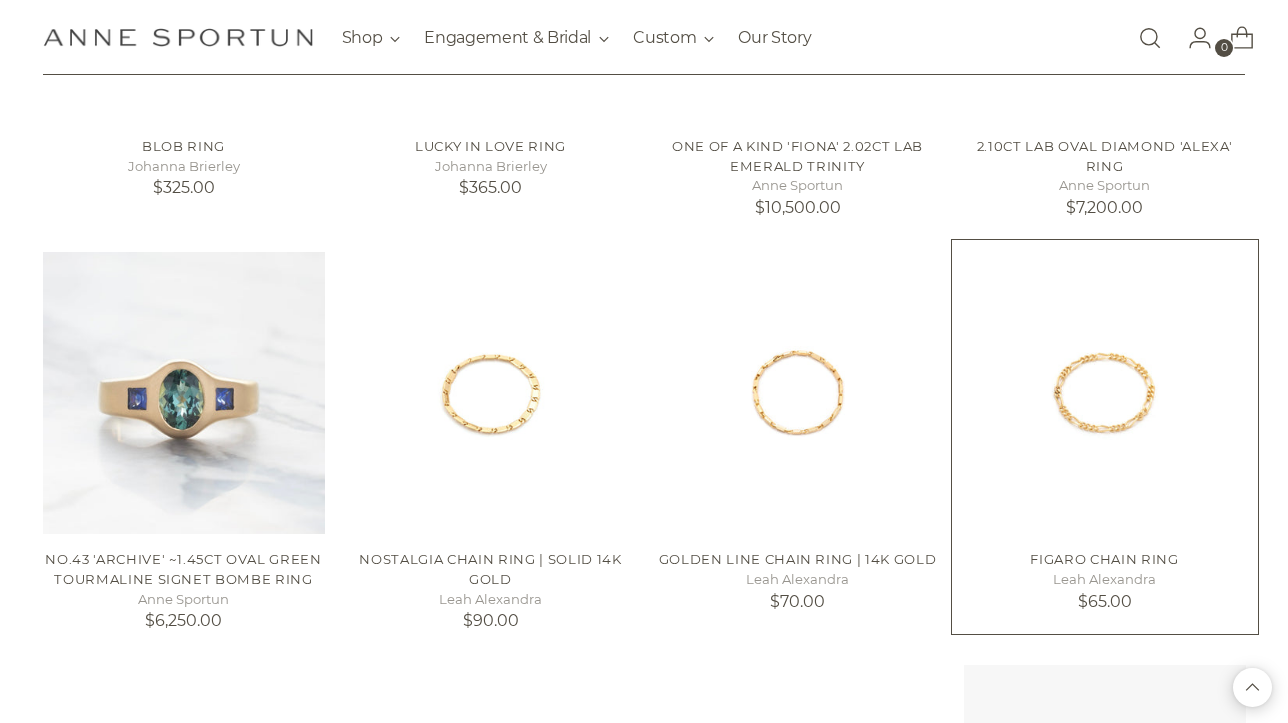 click at bounding box center (0, 0) 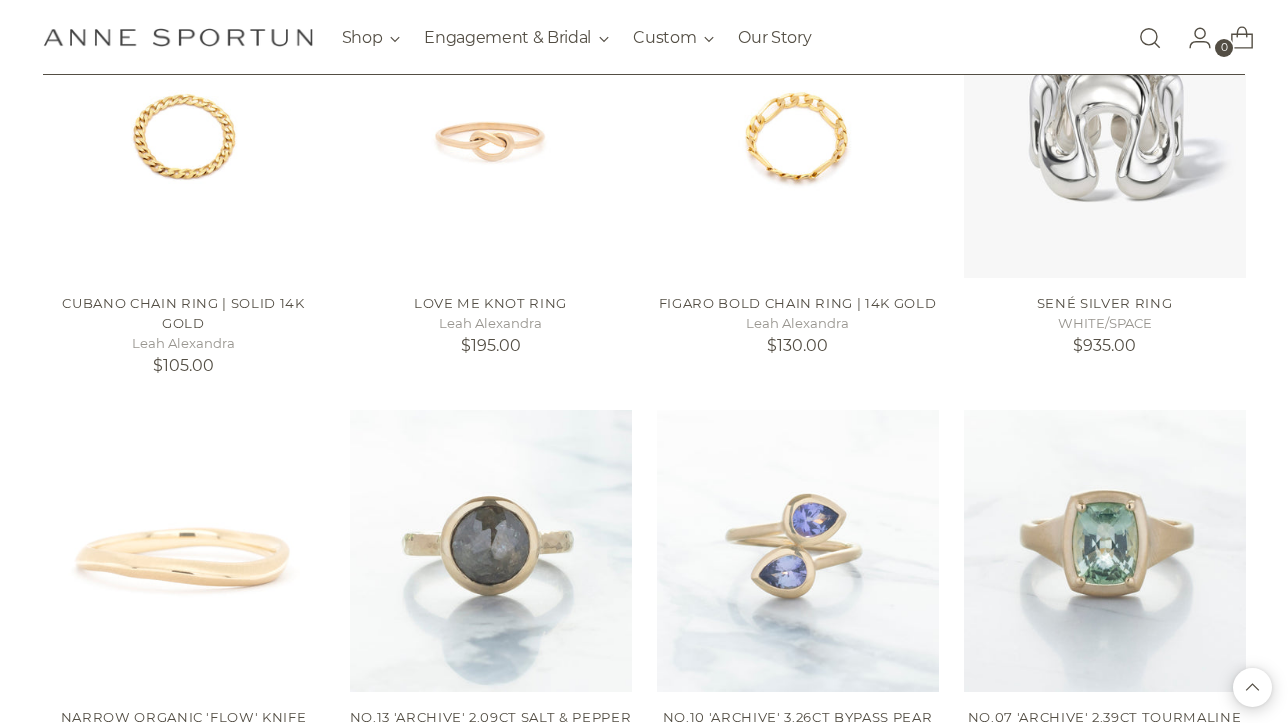 scroll, scrollTop: 5041, scrollLeft: 0, axis: vertical 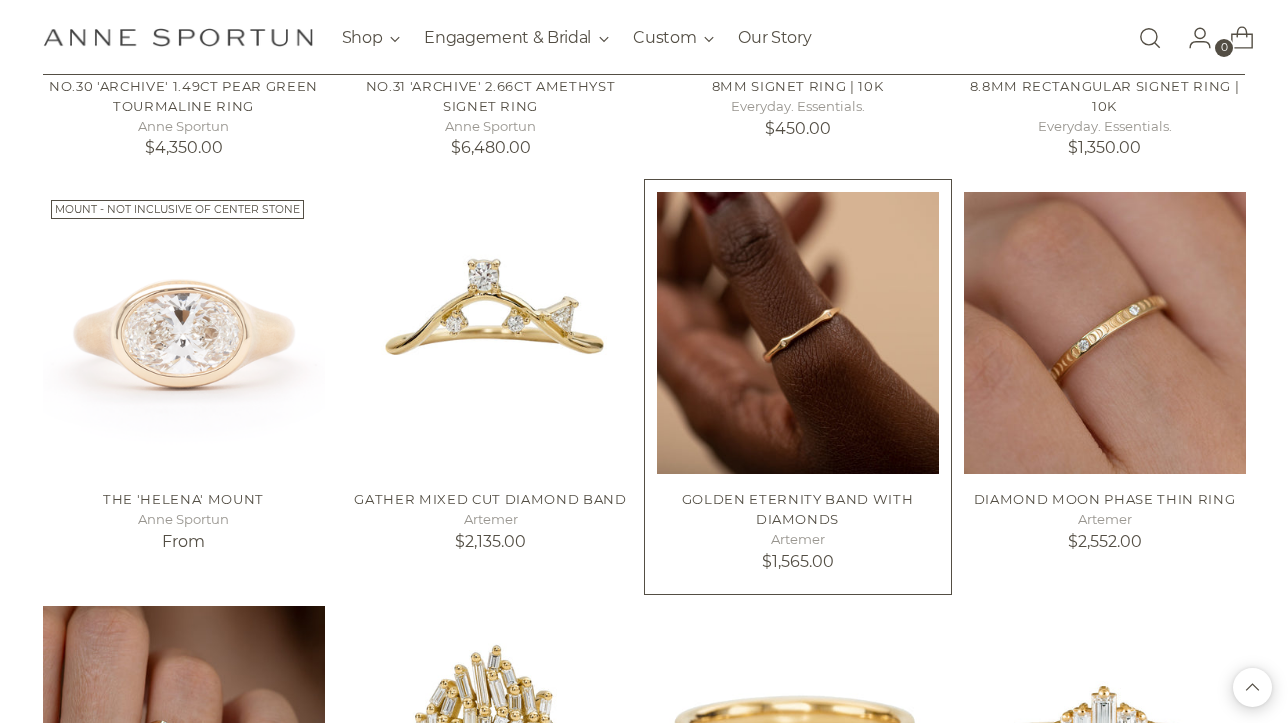 click at bounding box center [0, 0] 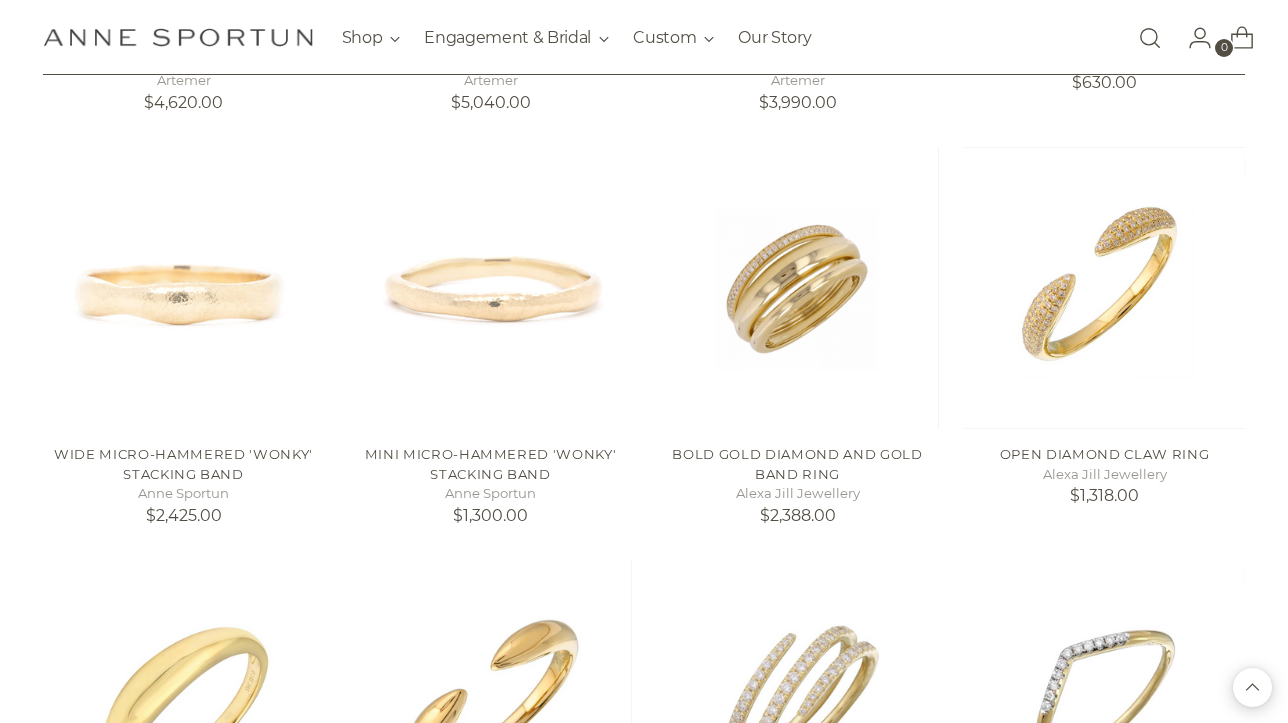 scroll, scrollTop: 8199, scrollLeft: 0, axis: vertical 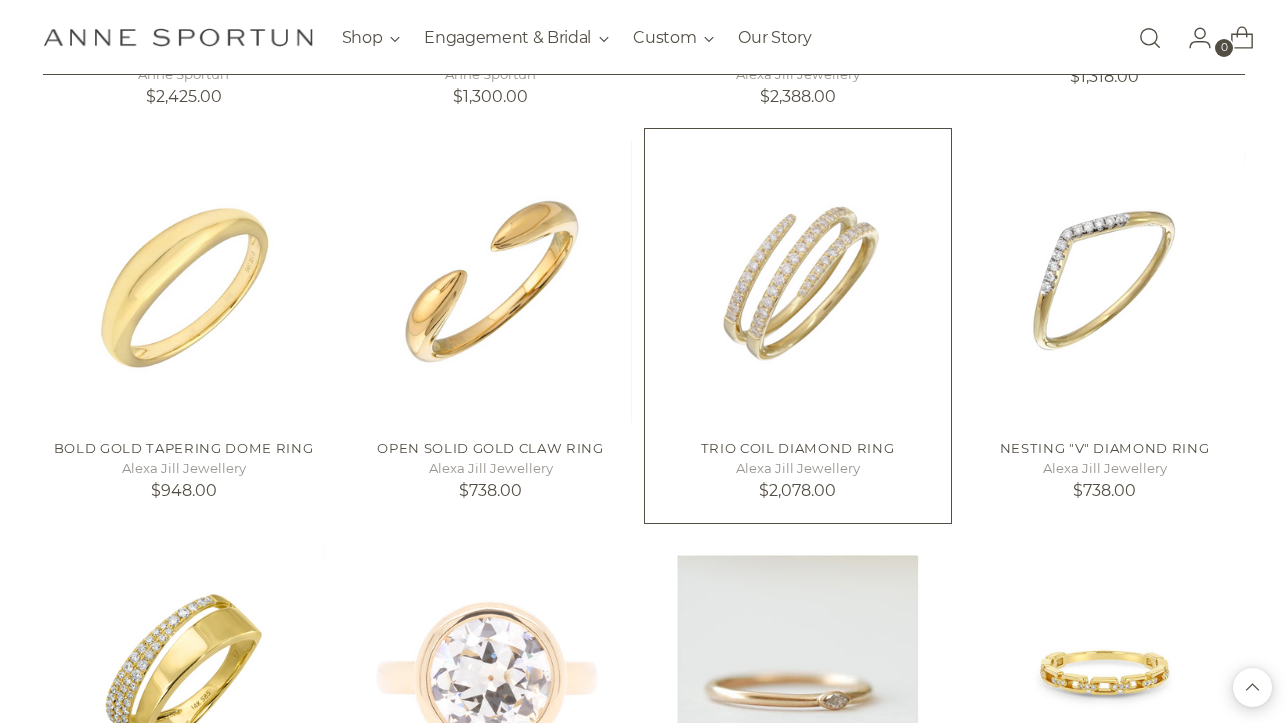 click at bounding box center [0, 0] 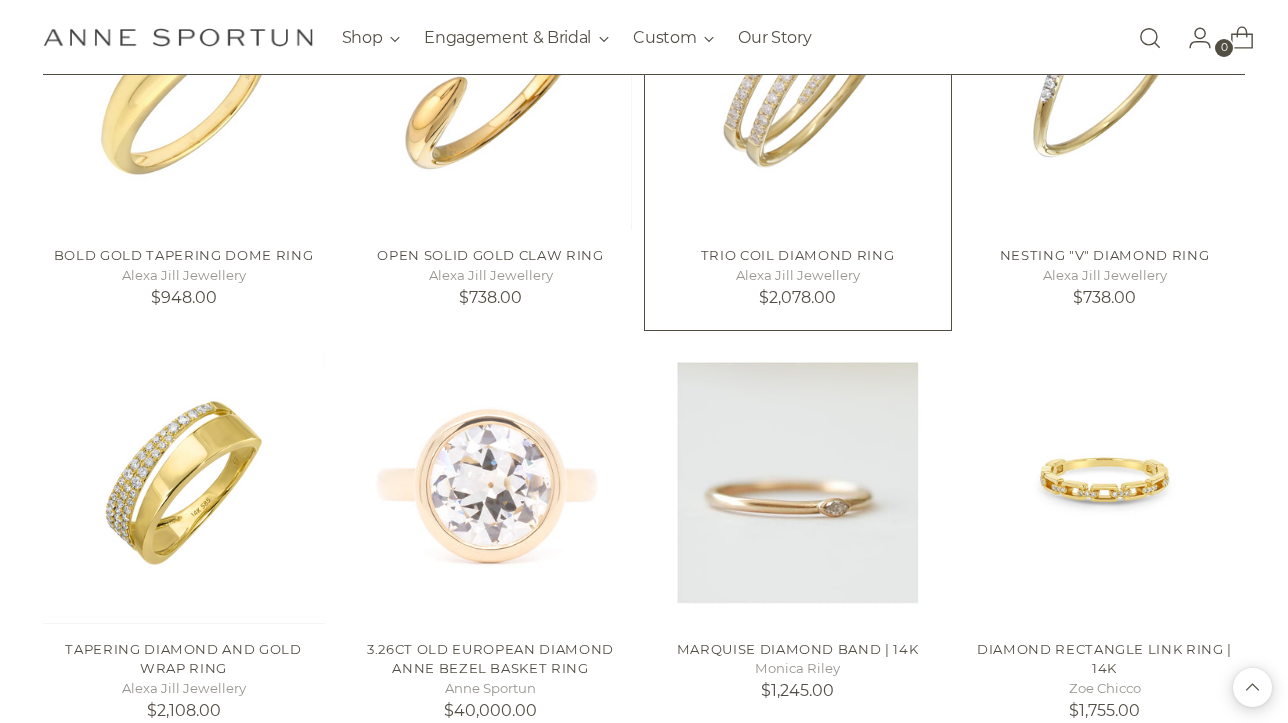 scroll, scrollTop: 8800, scrollLeft: 0, axis: vertical 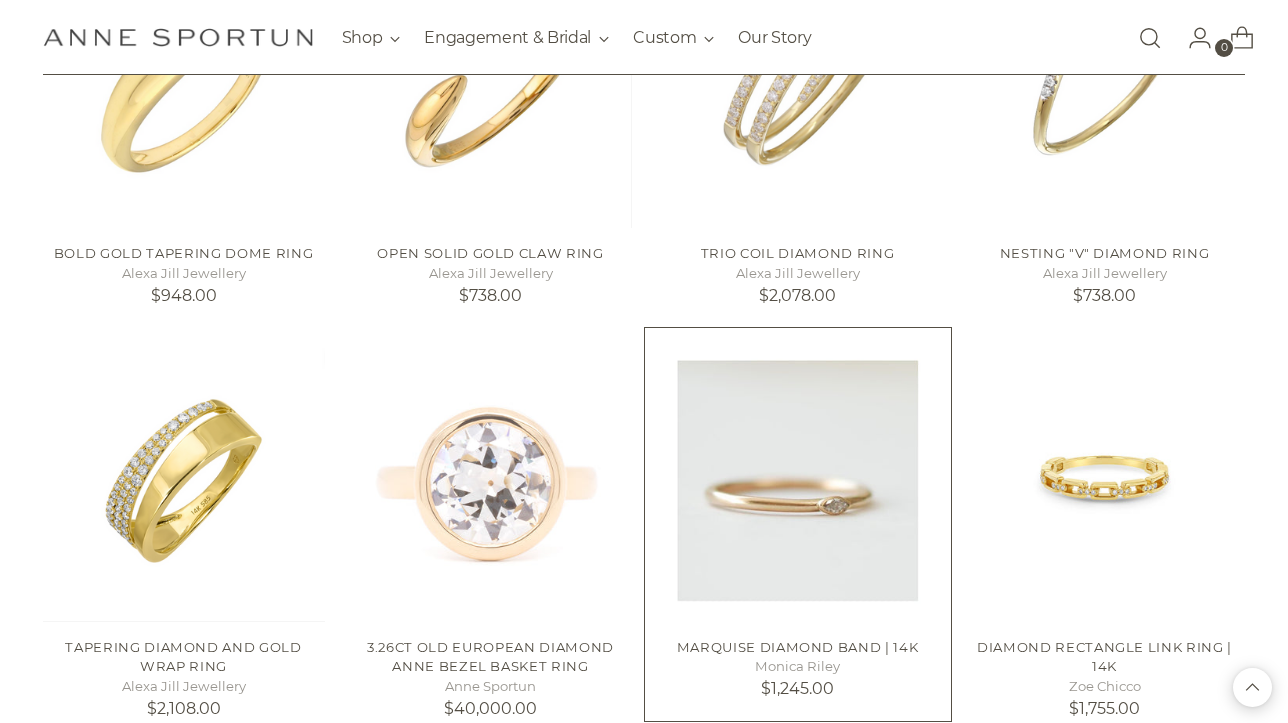 click at bounding box center (0, 0) 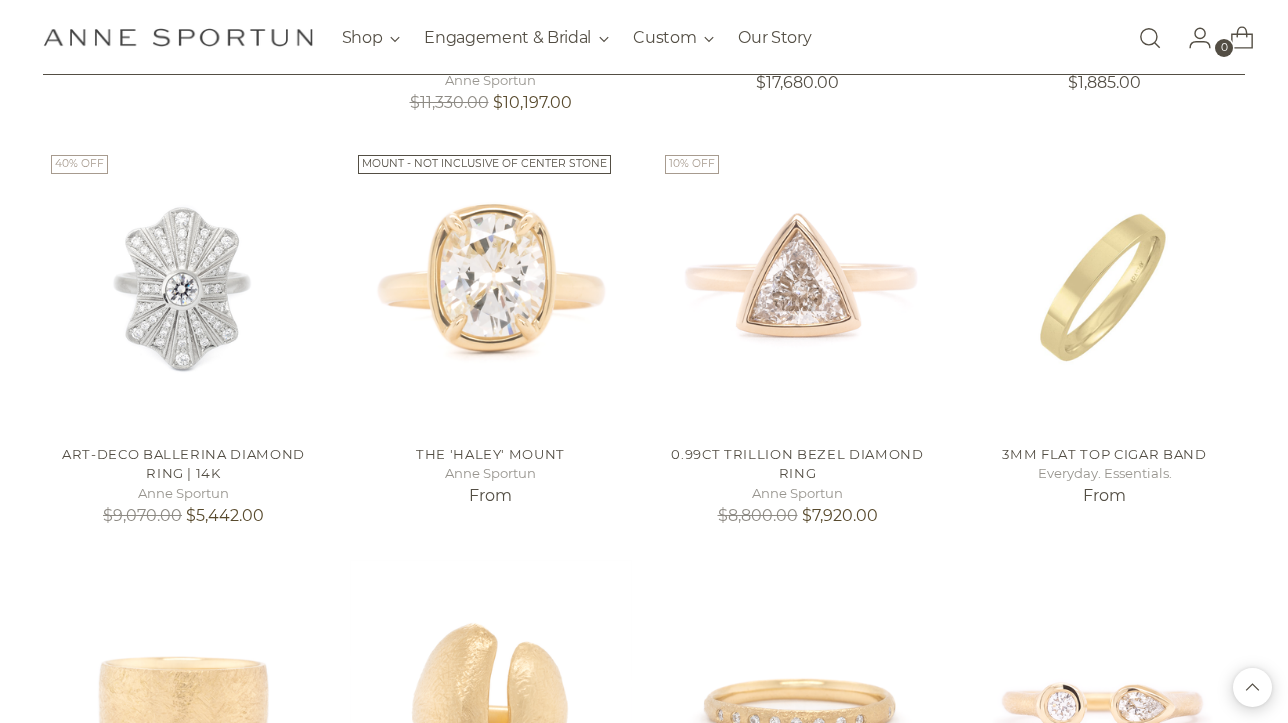 scroll, scrollTop: 9854, scrollLeft: 0, axis: vertical 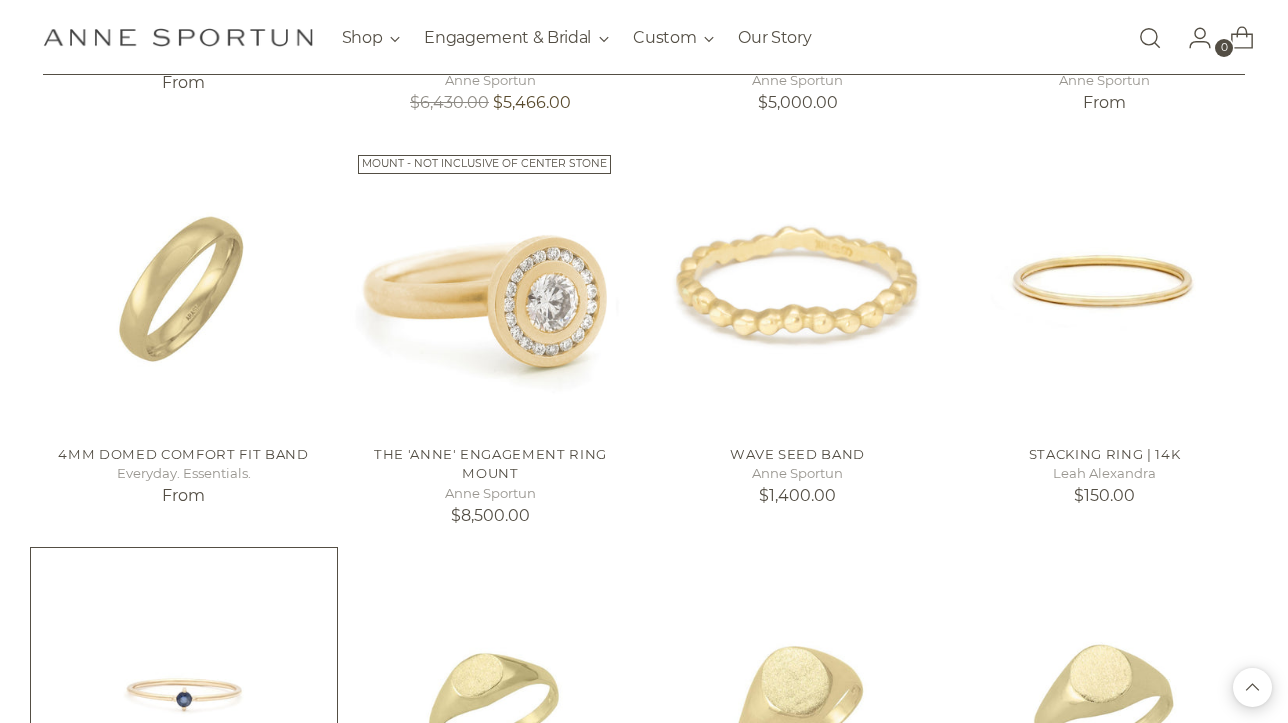 click at bounding box center [0, 0] 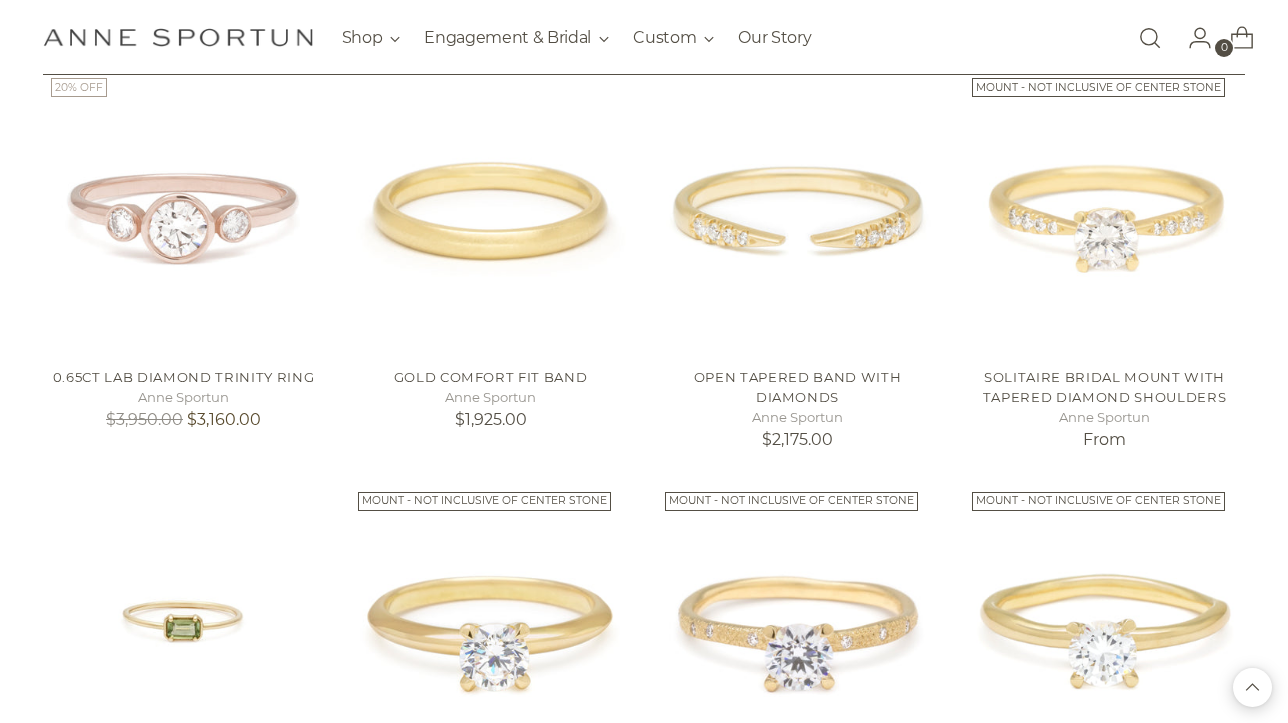 scroll, scrollTop: 17735, scrollLeft: 0, axis: vertical 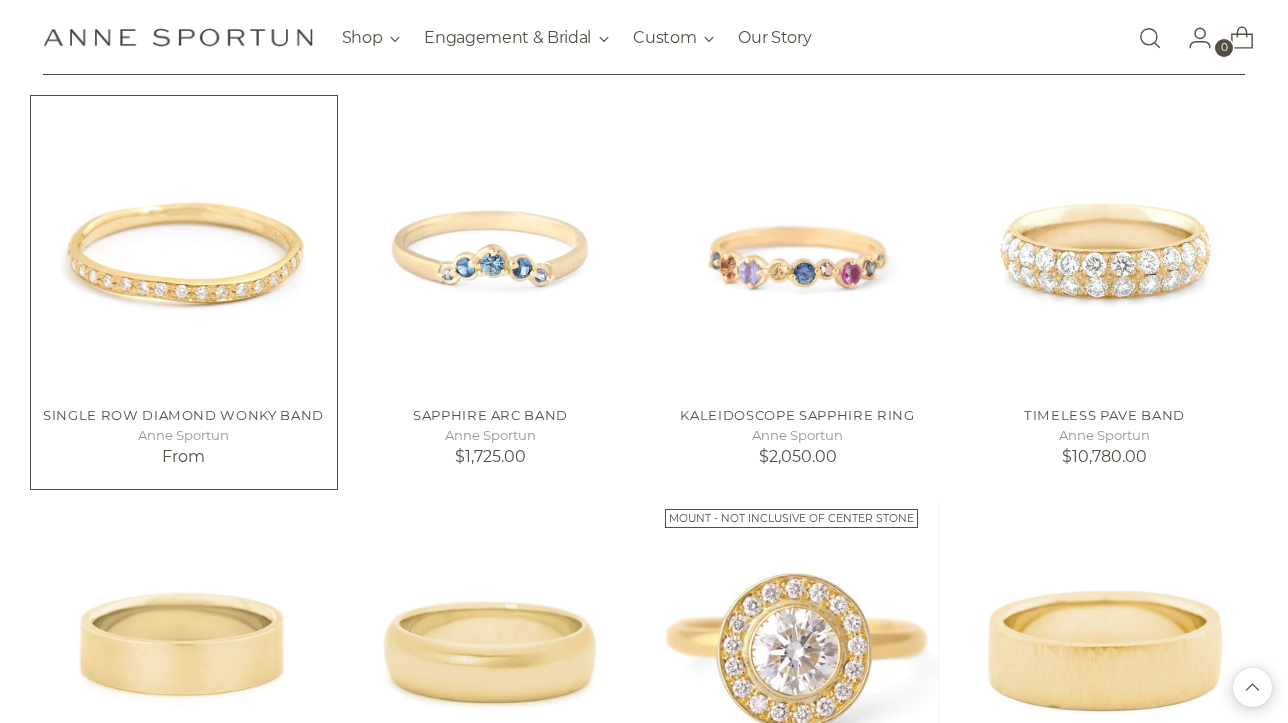 click at bounding box center [0, 0] 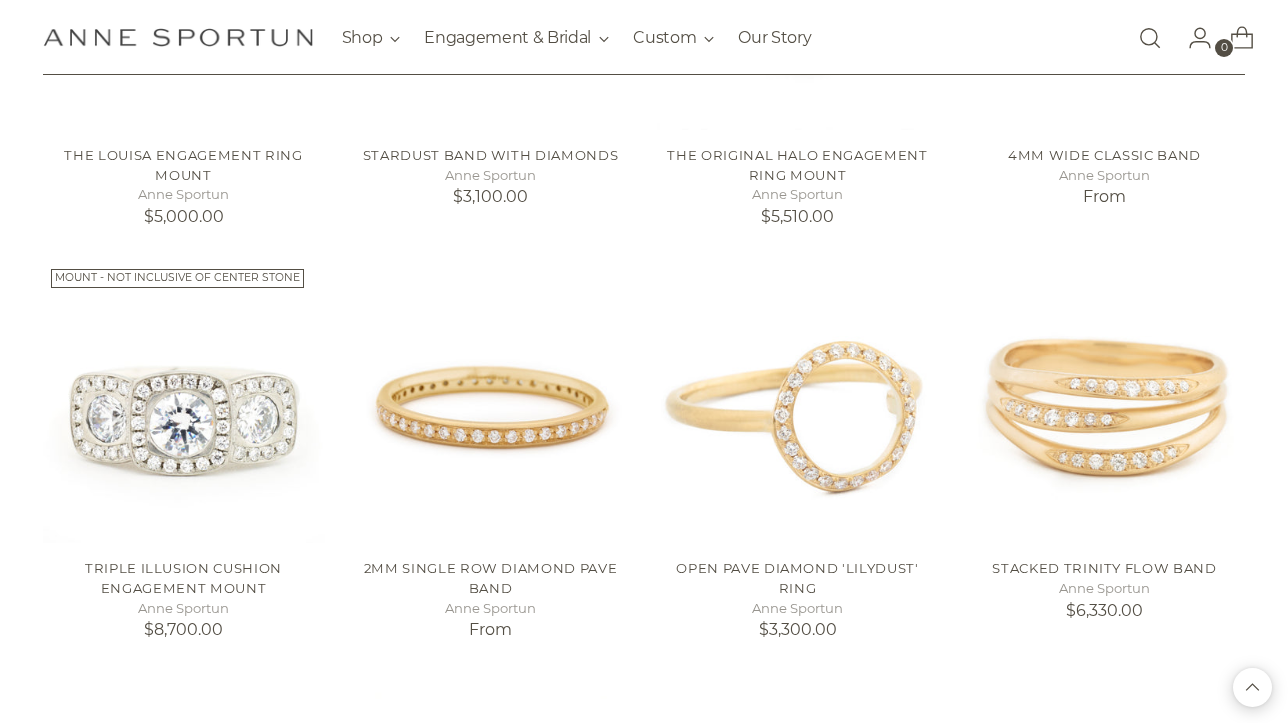 scroll, scrollTop: 23245, scrollLeft: 0, axis: vertical 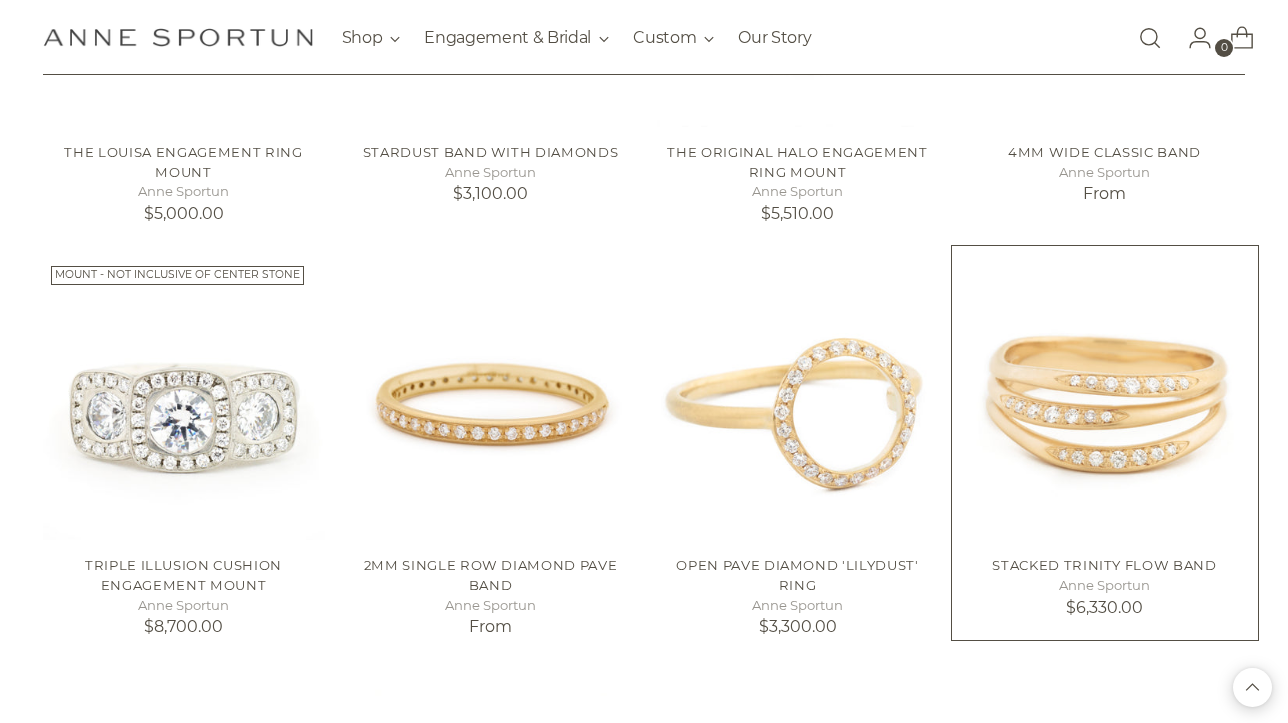 click at bounding box center (0, 0) 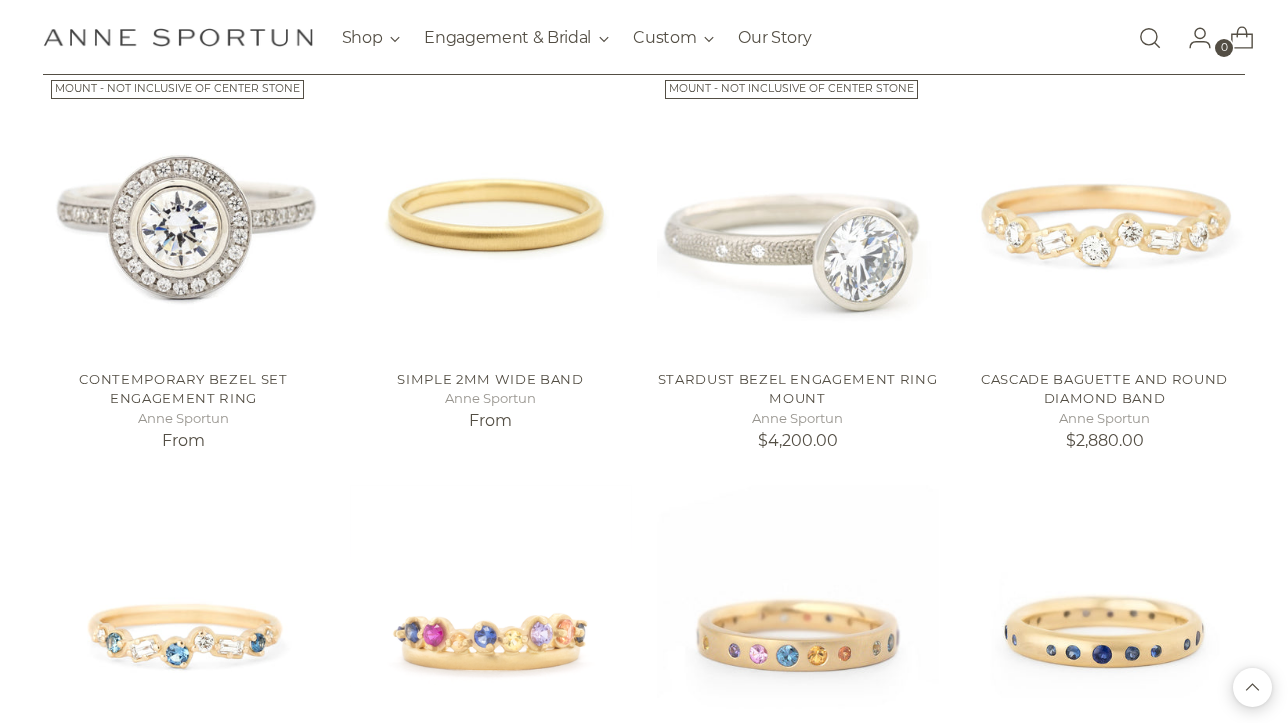 scroll, scrollTop: 24246, scrollLeft: 0, axis: vertical 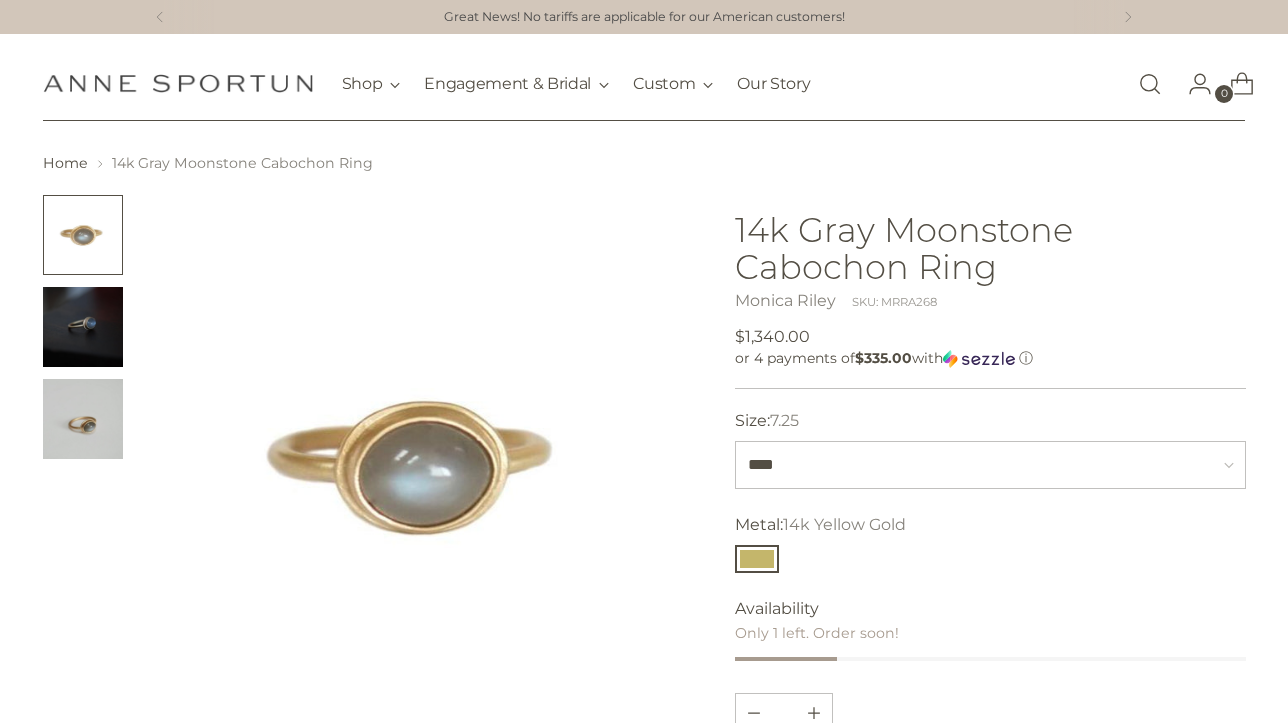 click at bounding box center (83, 419) 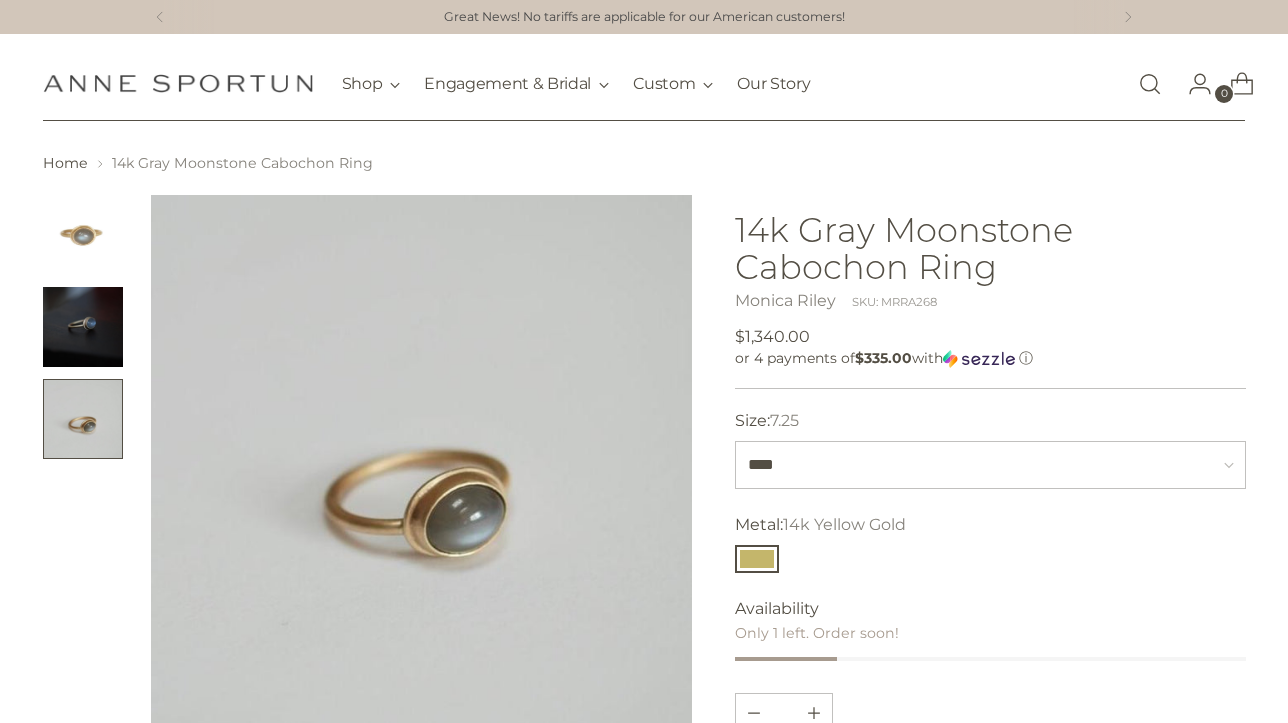 click at bounding box center [83, 327] 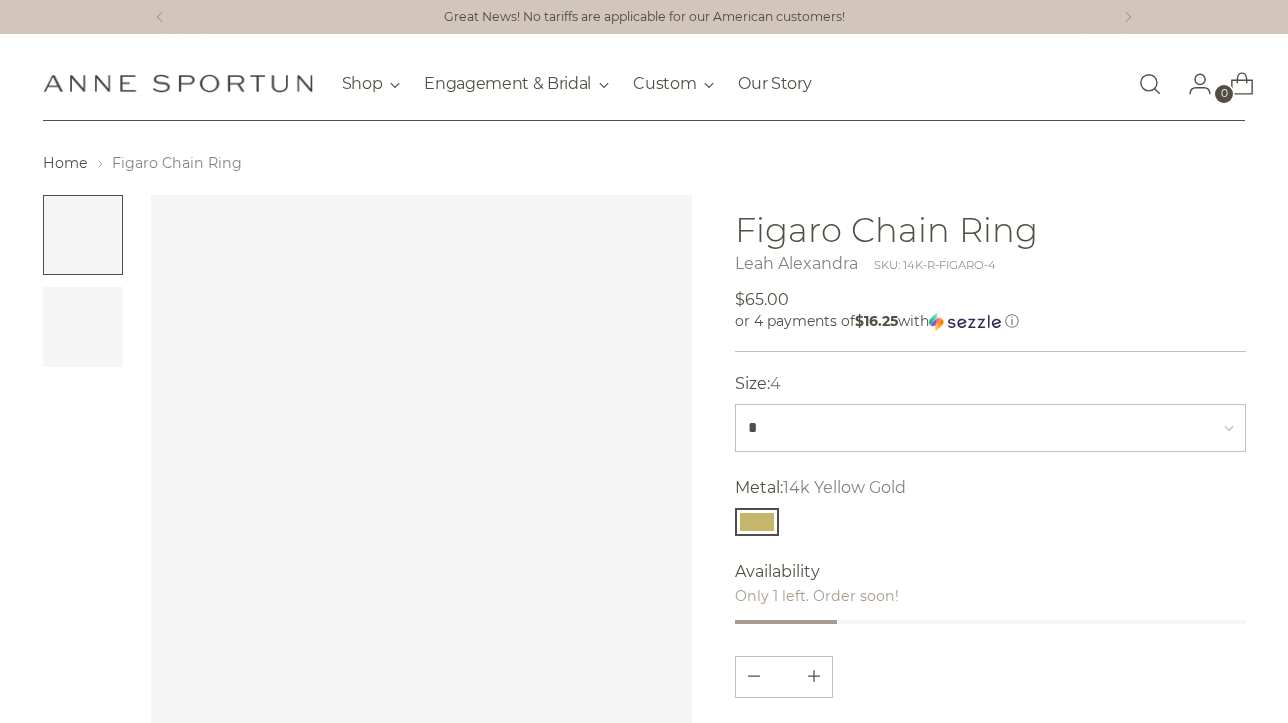 scroll, scrollTop: 0, scrollLeft: 0, axis: both 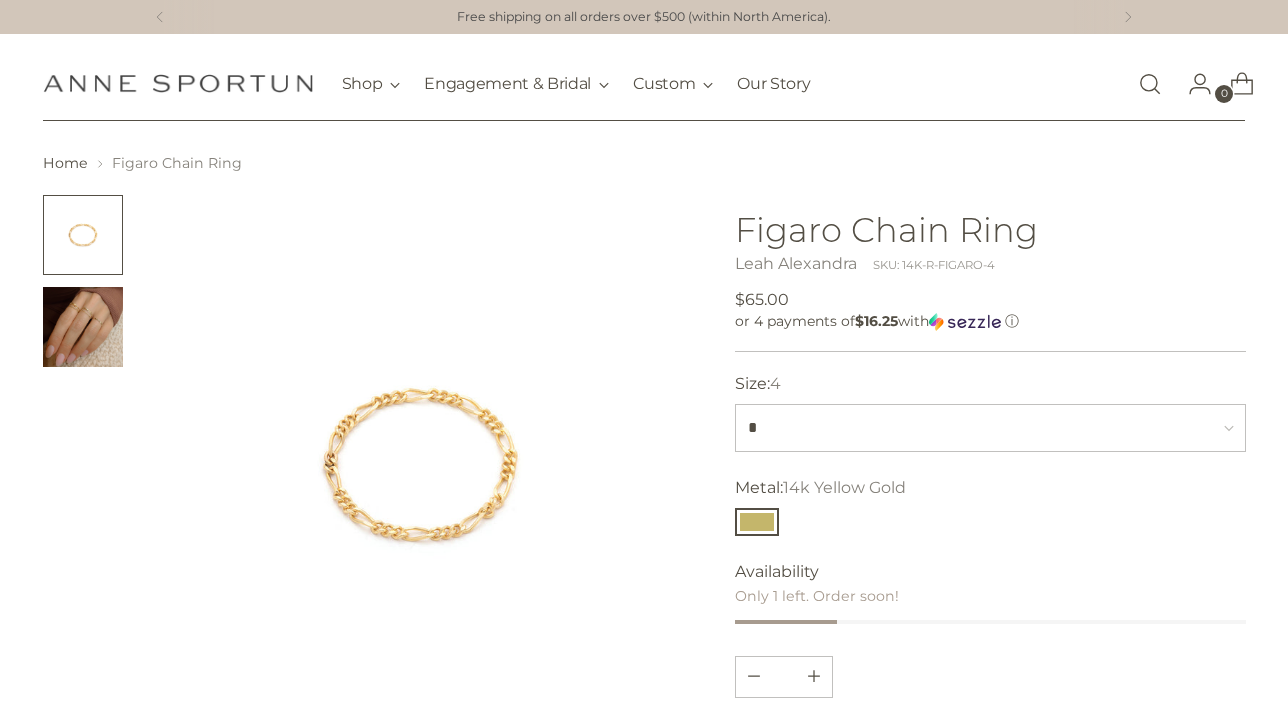 click at bounding box center [83, 327] 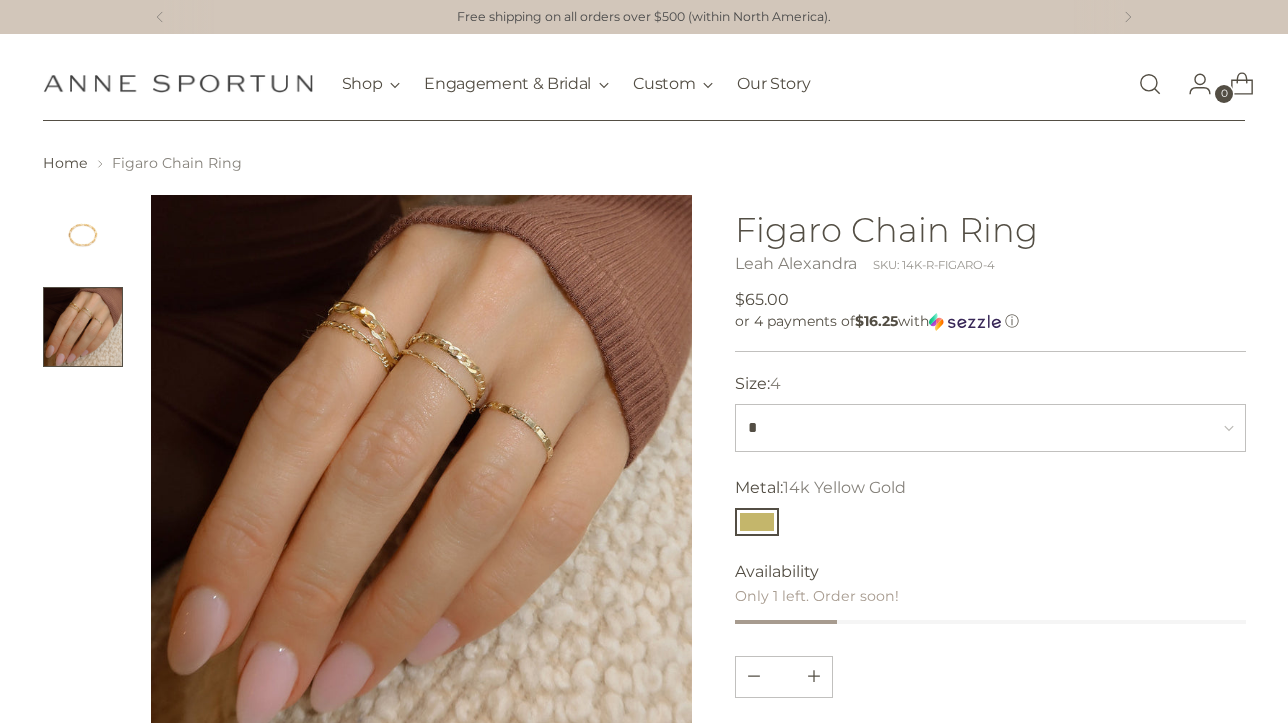click at bounding box center (422, 466) 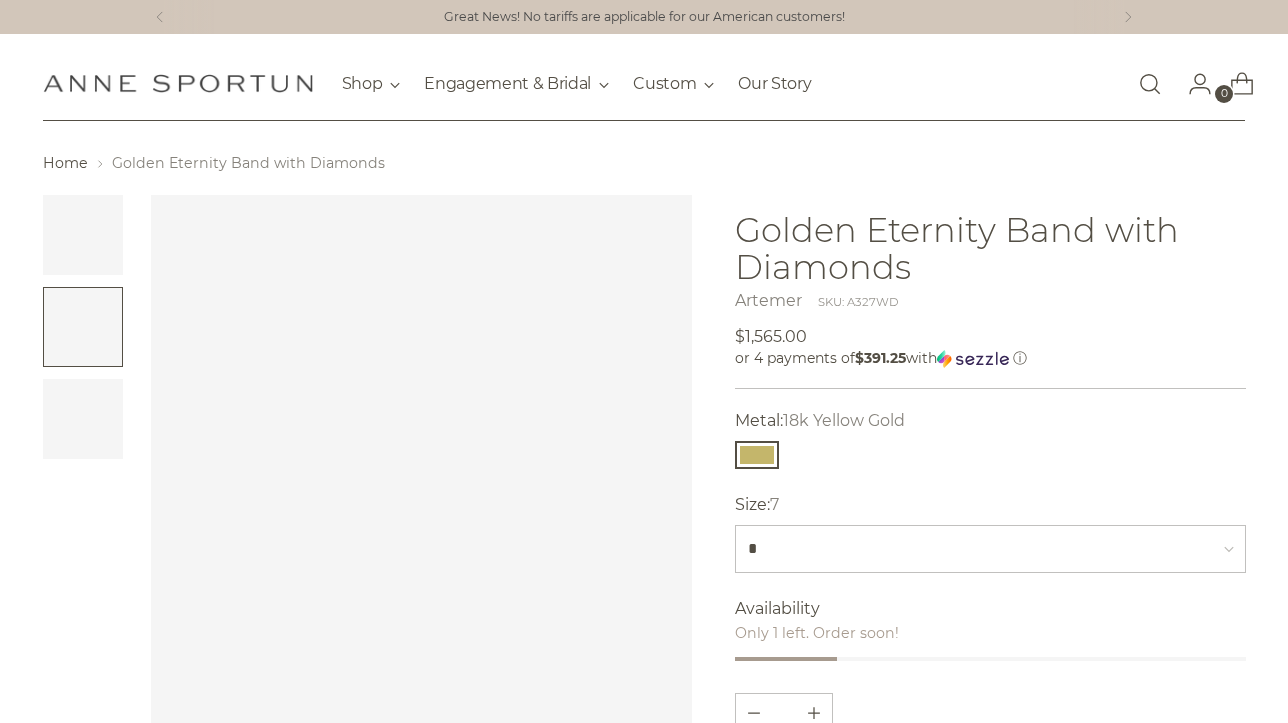 scroll, scrollTop: 0, scrollLeft: 0, axis: both 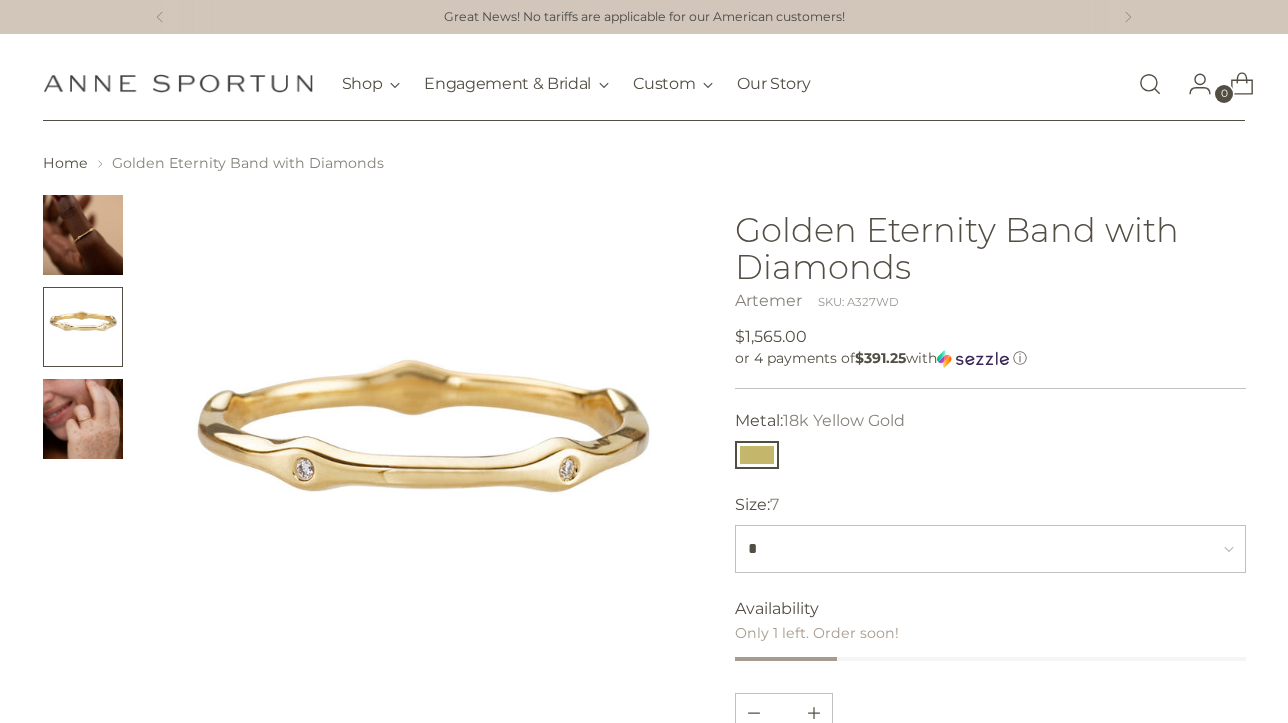 click at bounding box center (83, 235) 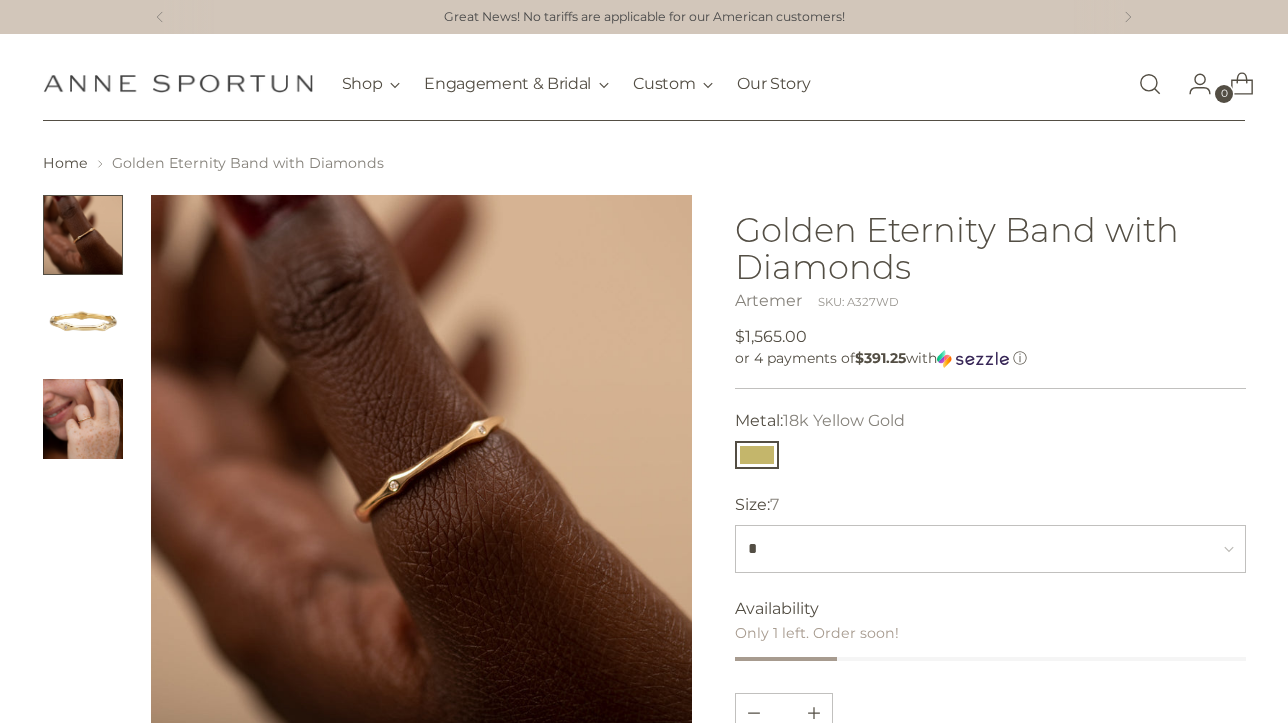 click at bounding box center [83, 419] 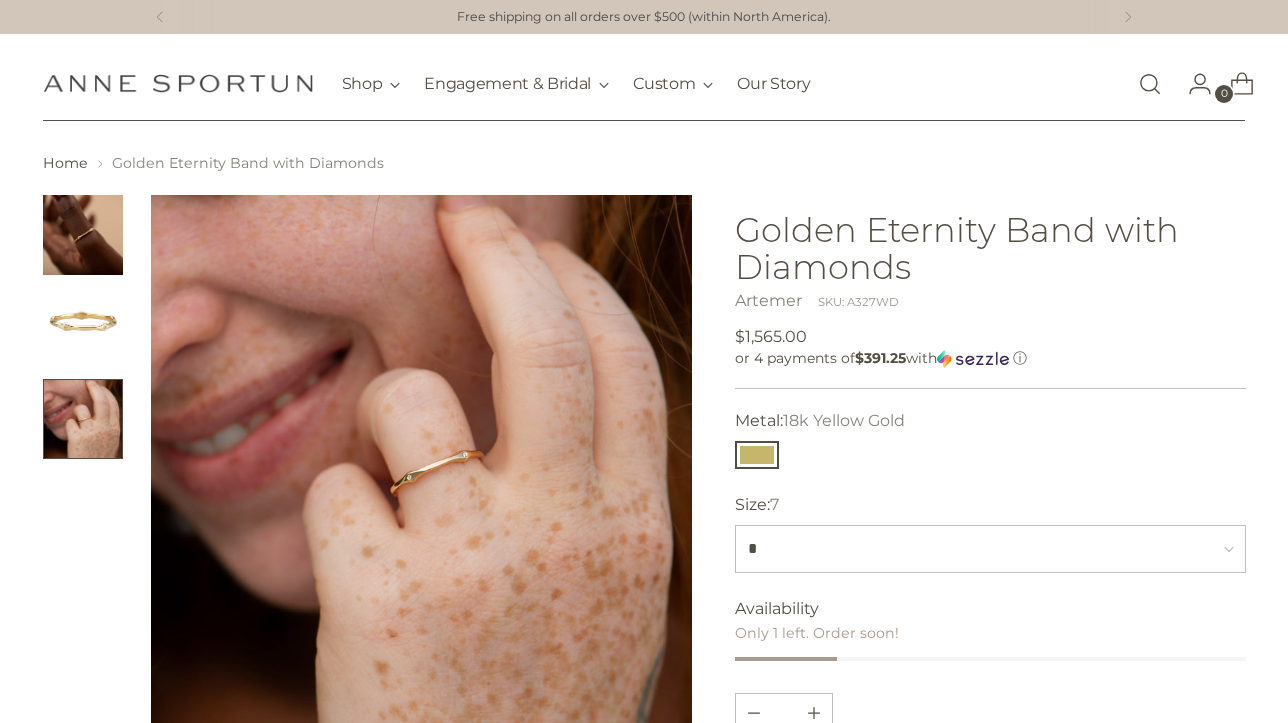 click at bounding box center [83, 327] 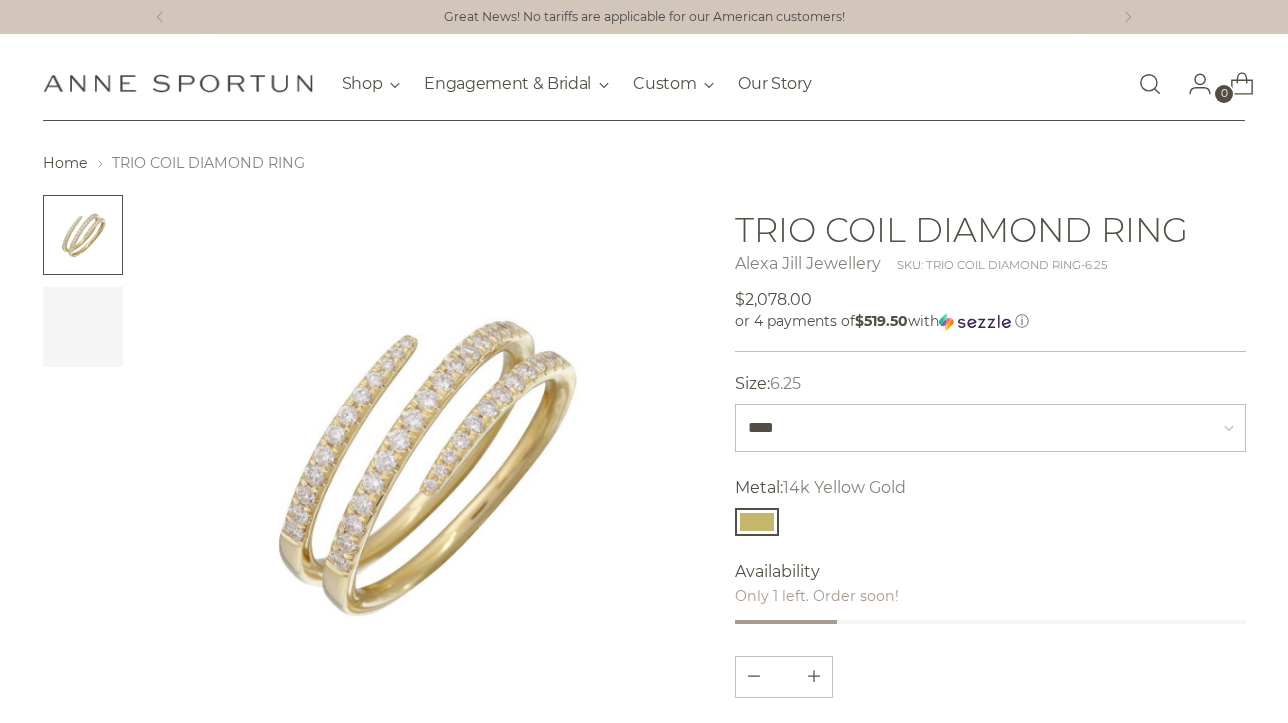 scroll, scrollTop: 0, scrollLeft: 0, axis: both 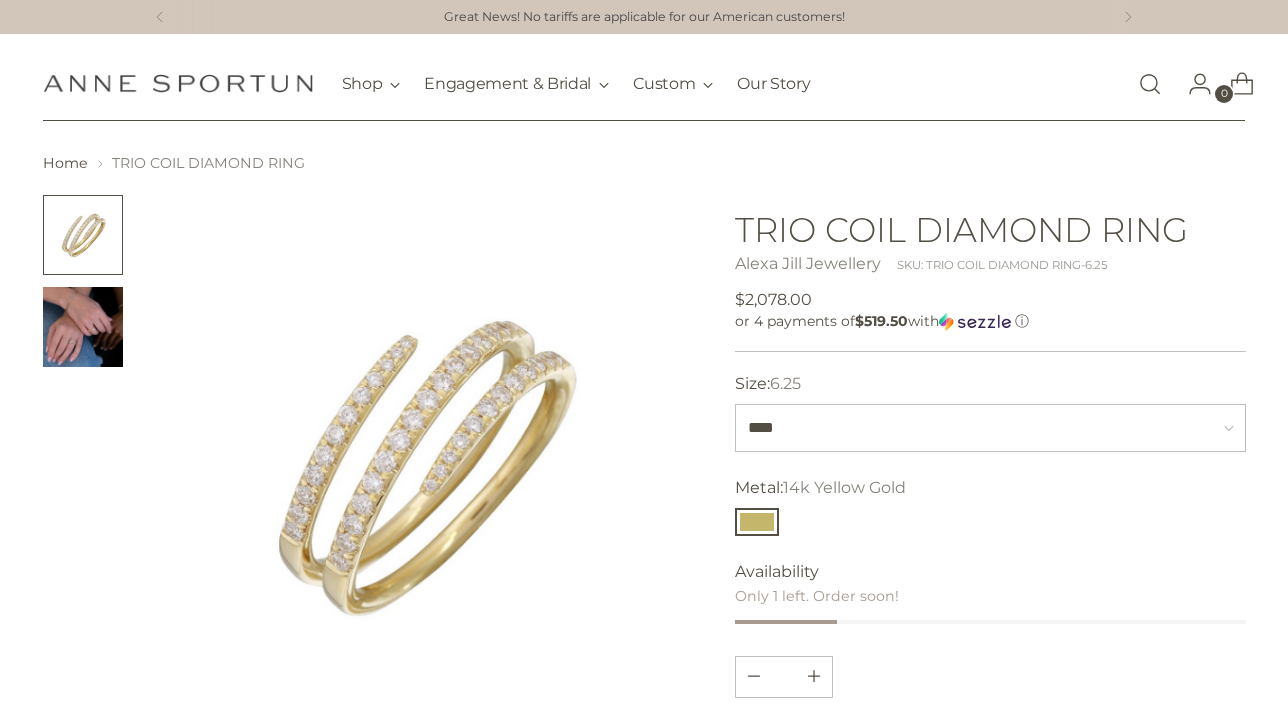 click at bounding box center (83, 327) 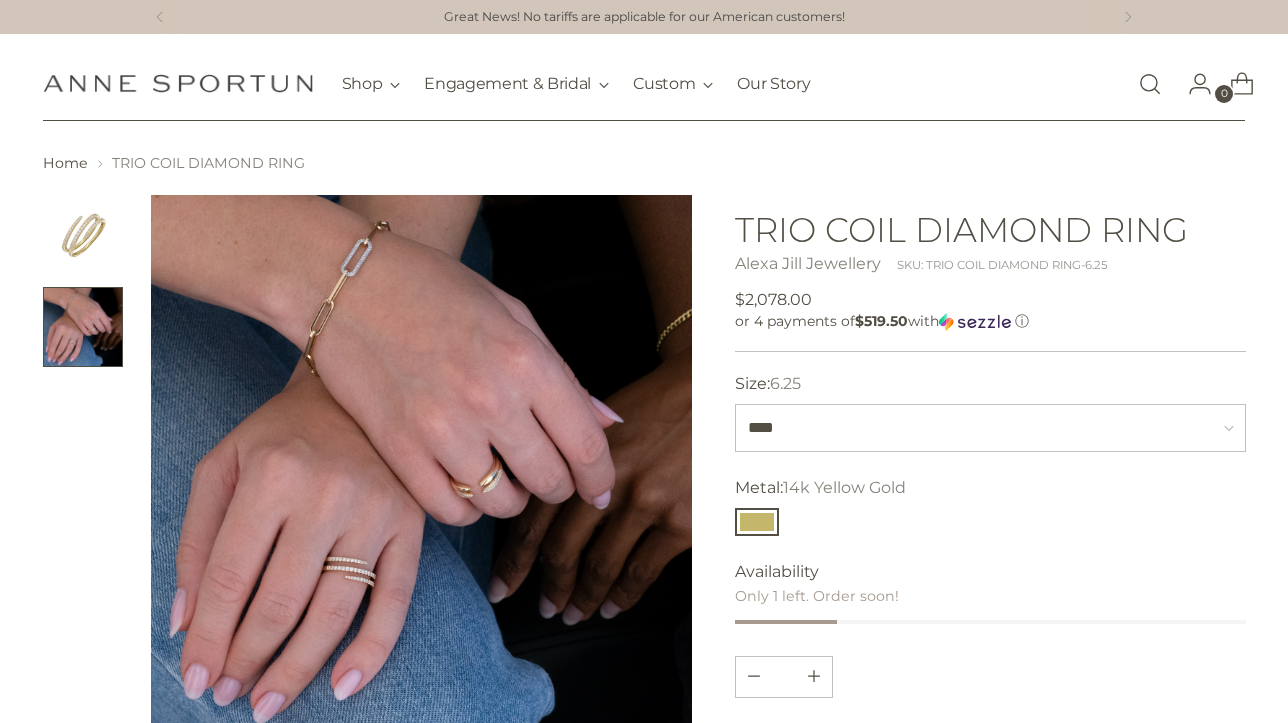 click at bounding box center [422, 466] 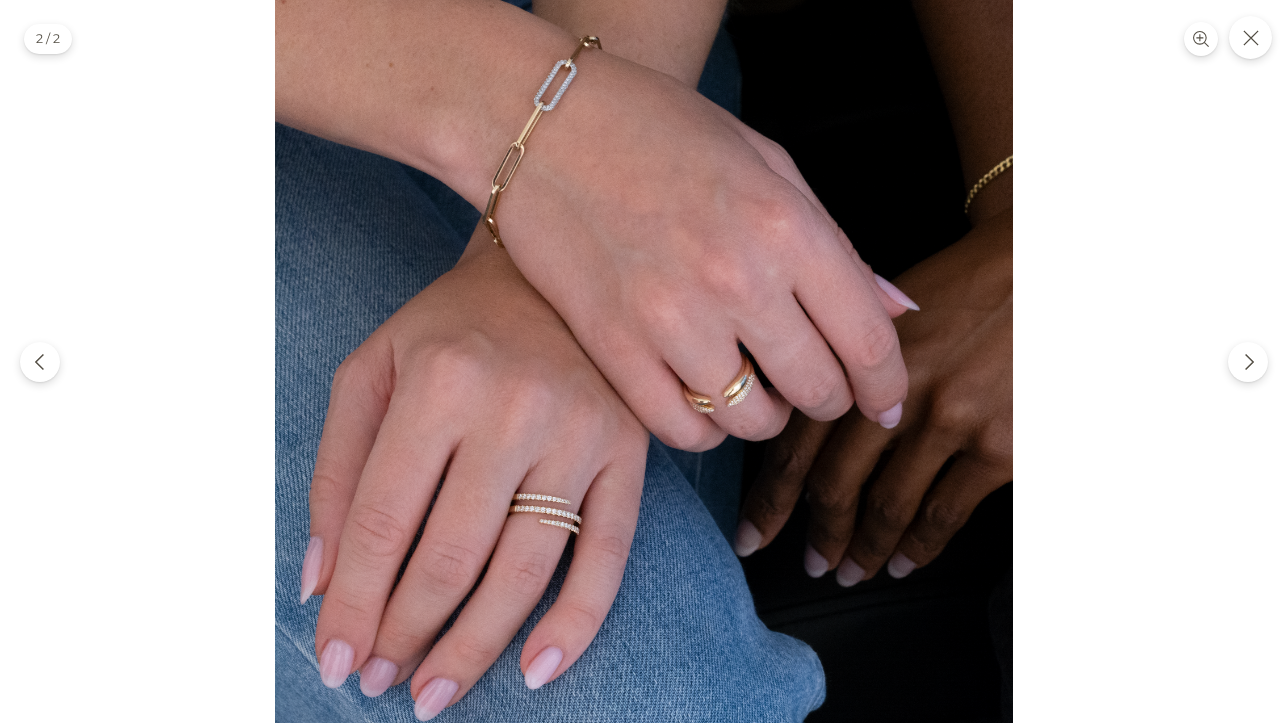click at bounding box center (644, 369) 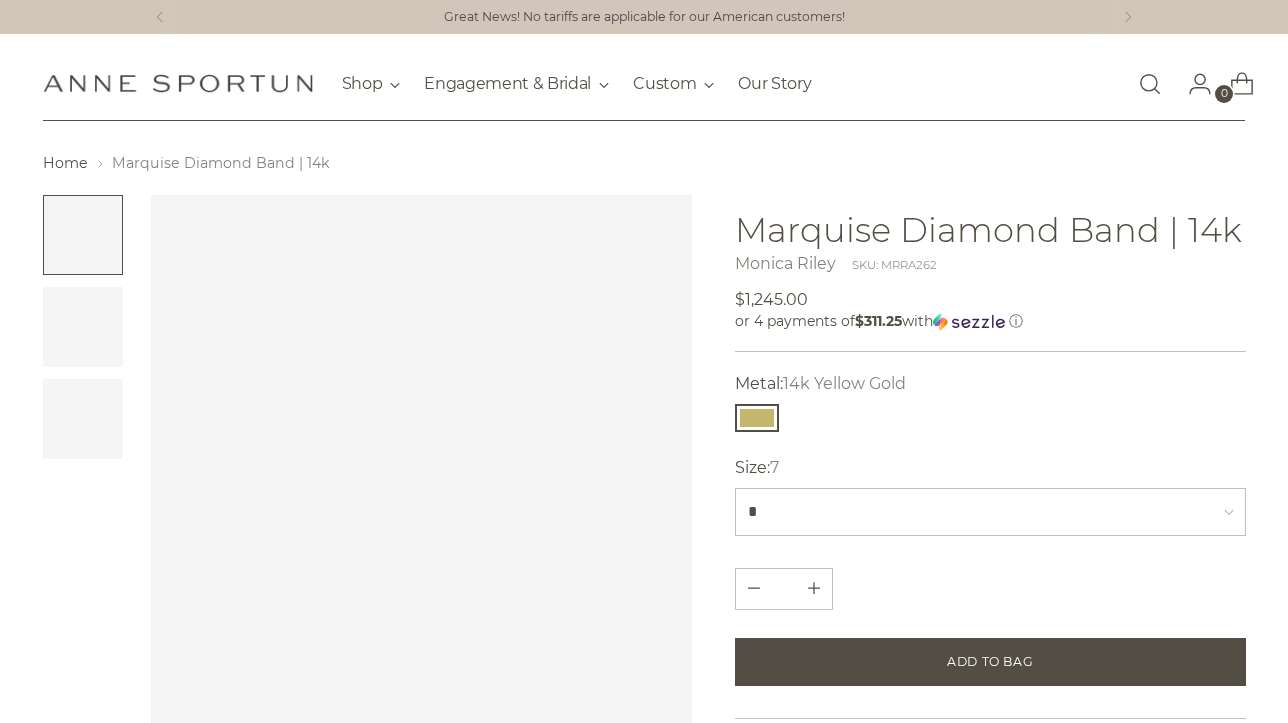scroll, scrollTop: 0, scrollLeft: 0, axis: both 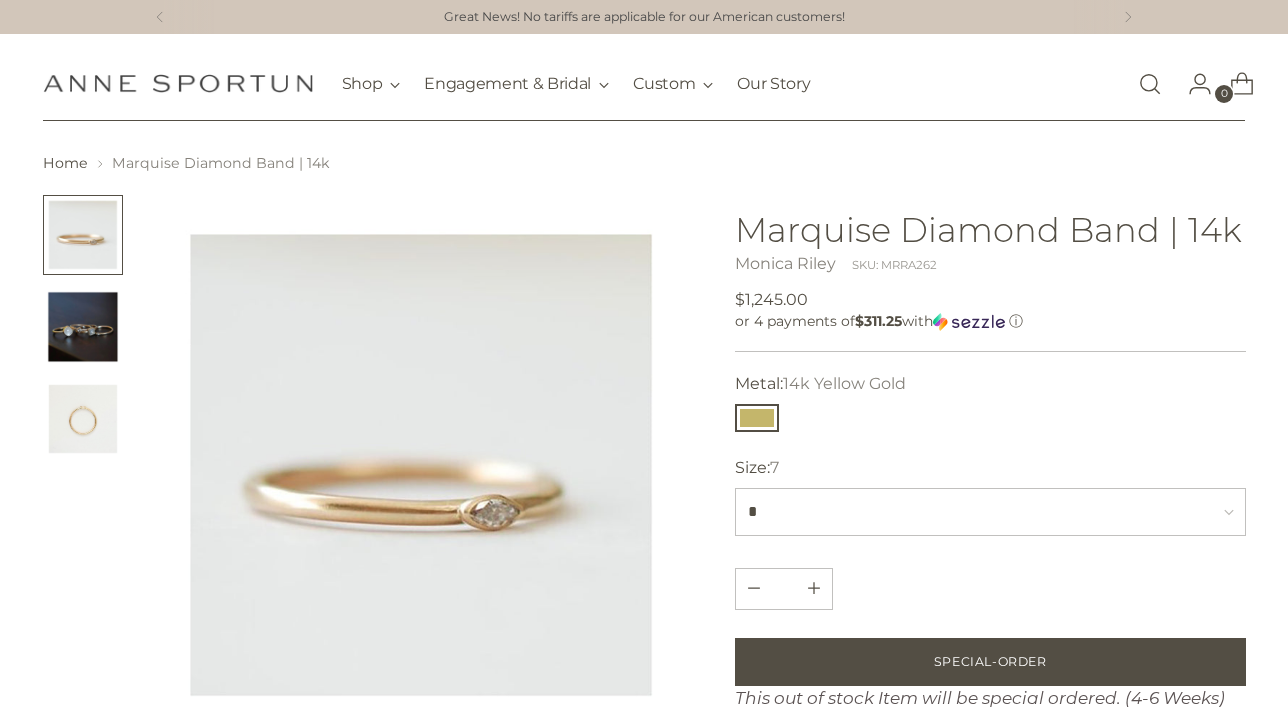 click at bounding box center [83, 327] 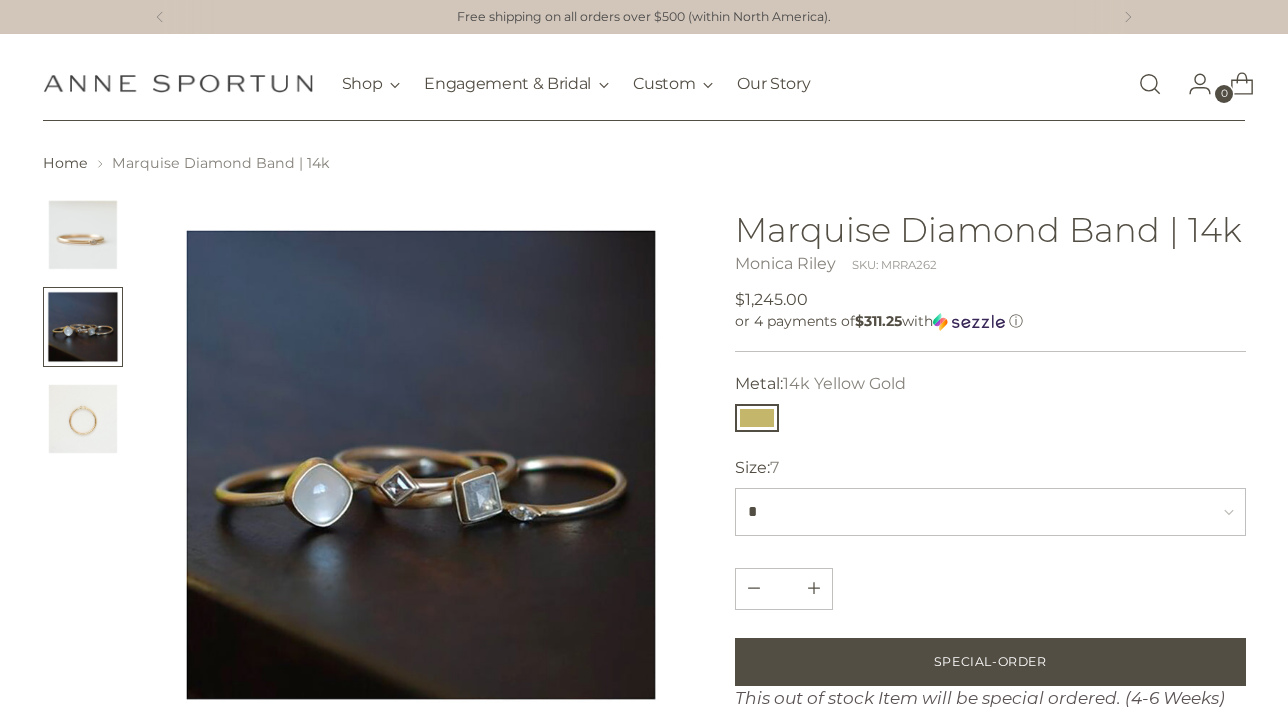 click at bounding box center (83, 419) 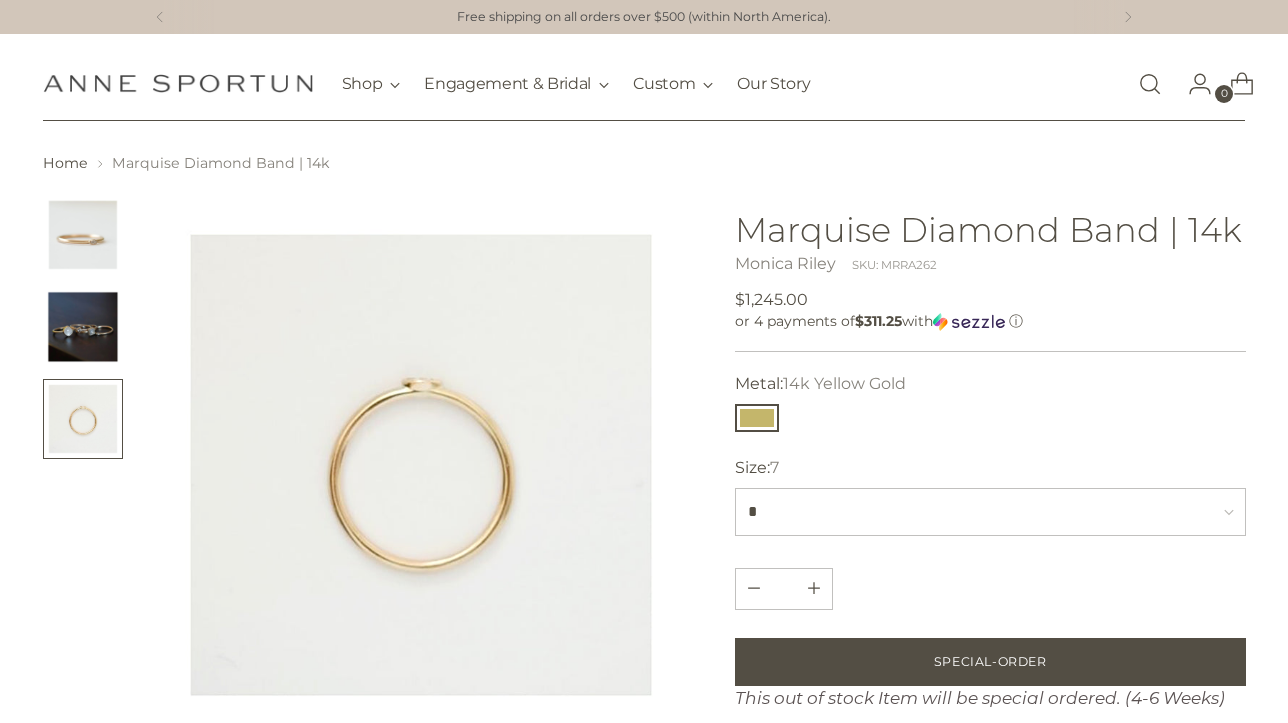 click at bounding box center [83, 235] 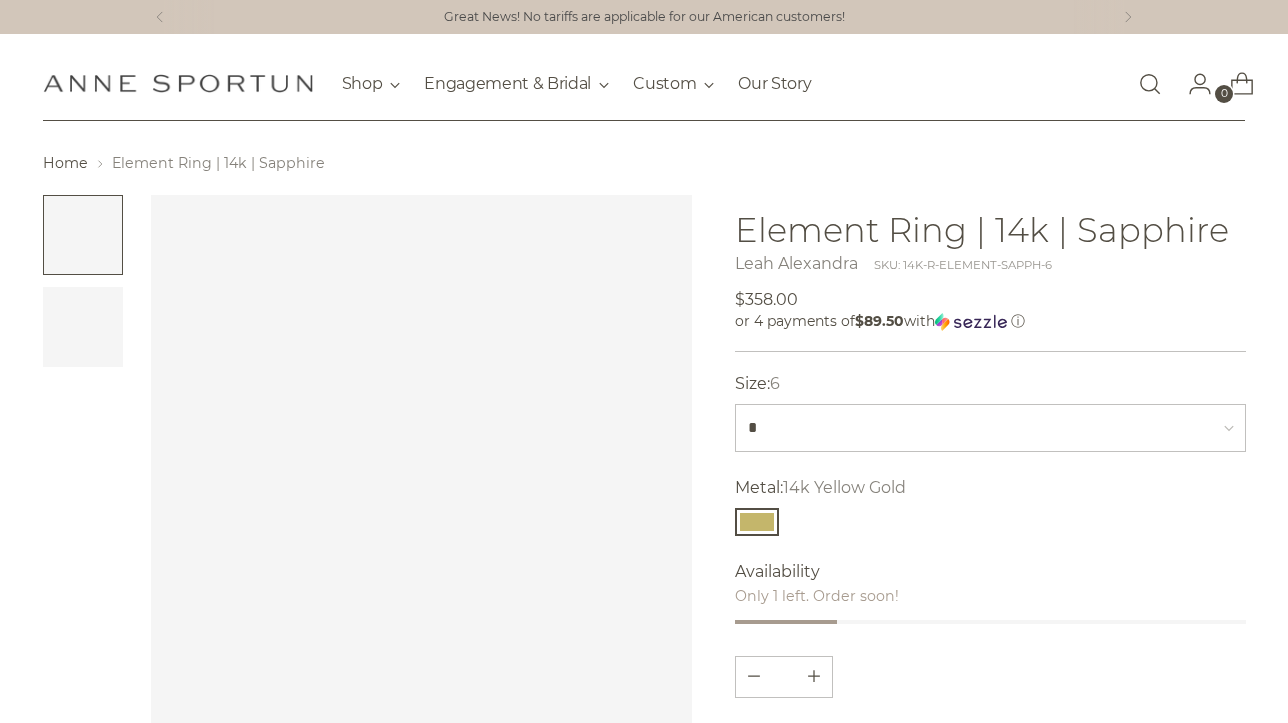 scroll, scrollTop: 0, scrollLeft: 0, axis: both 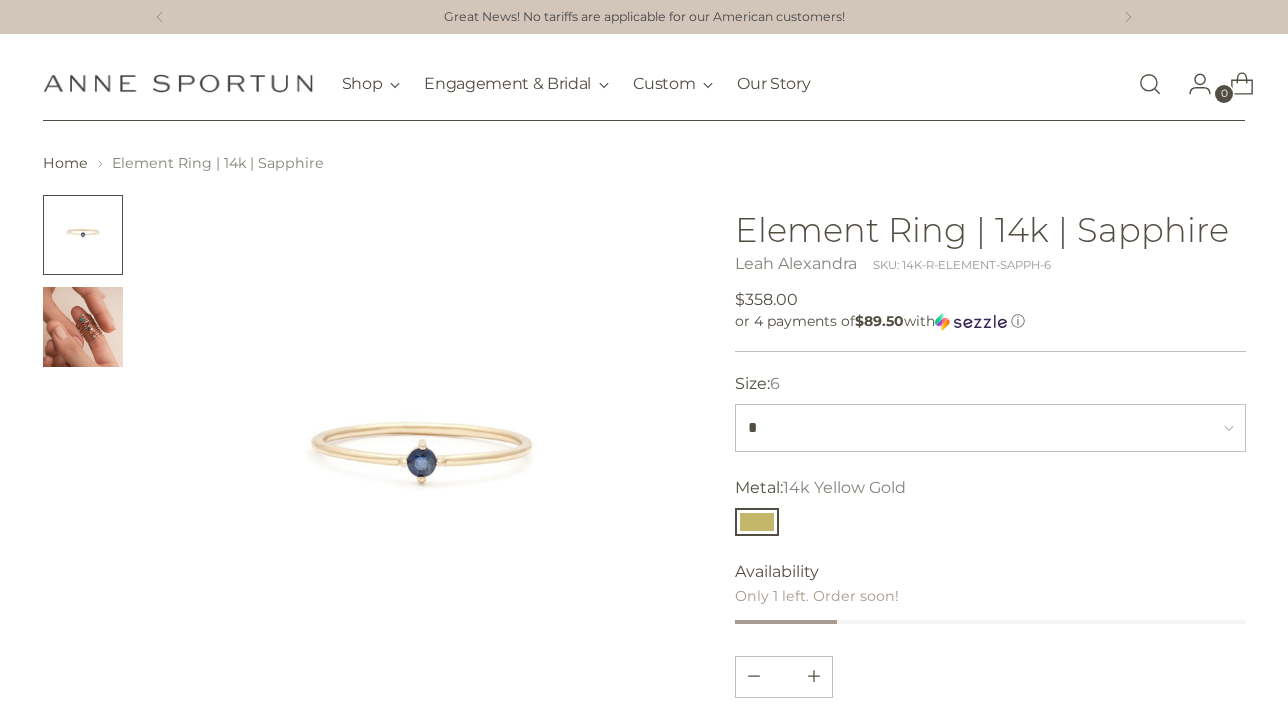 click at bounding box center [83, 327] 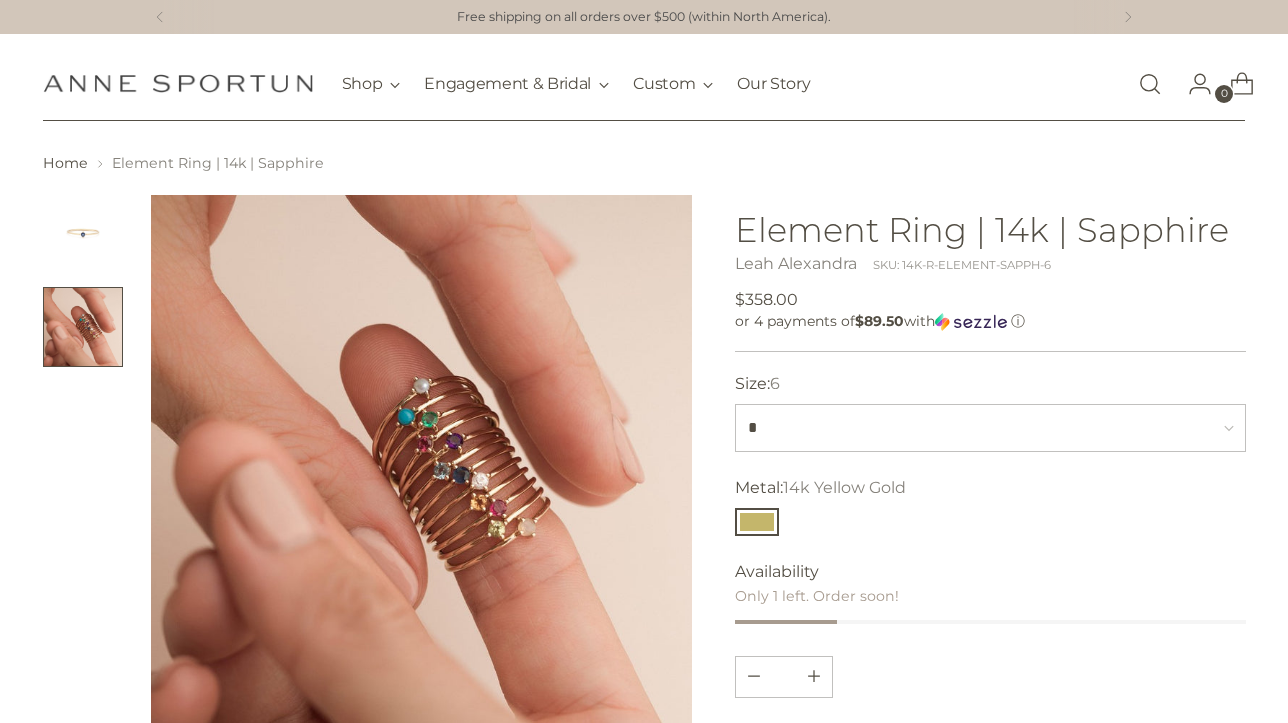 click at bounding box center [422, 466] 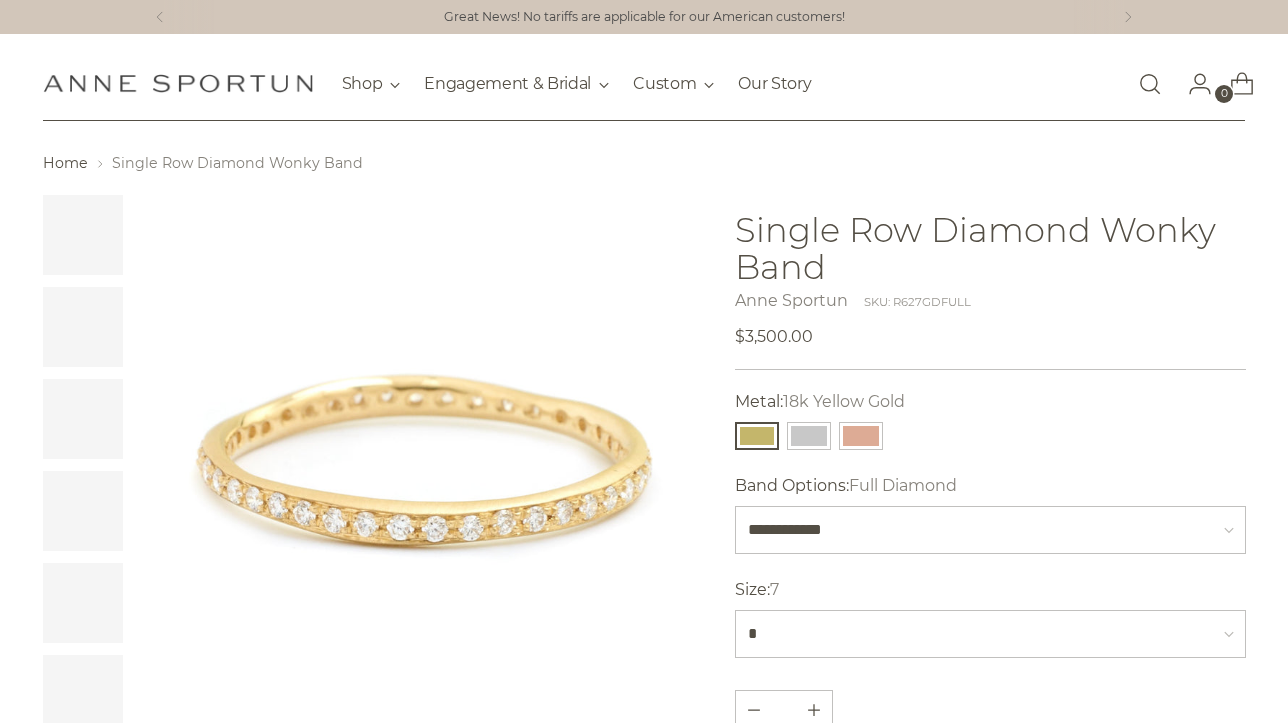 scroll, scrollTop: 0, scrollLeft: 0, axis: both 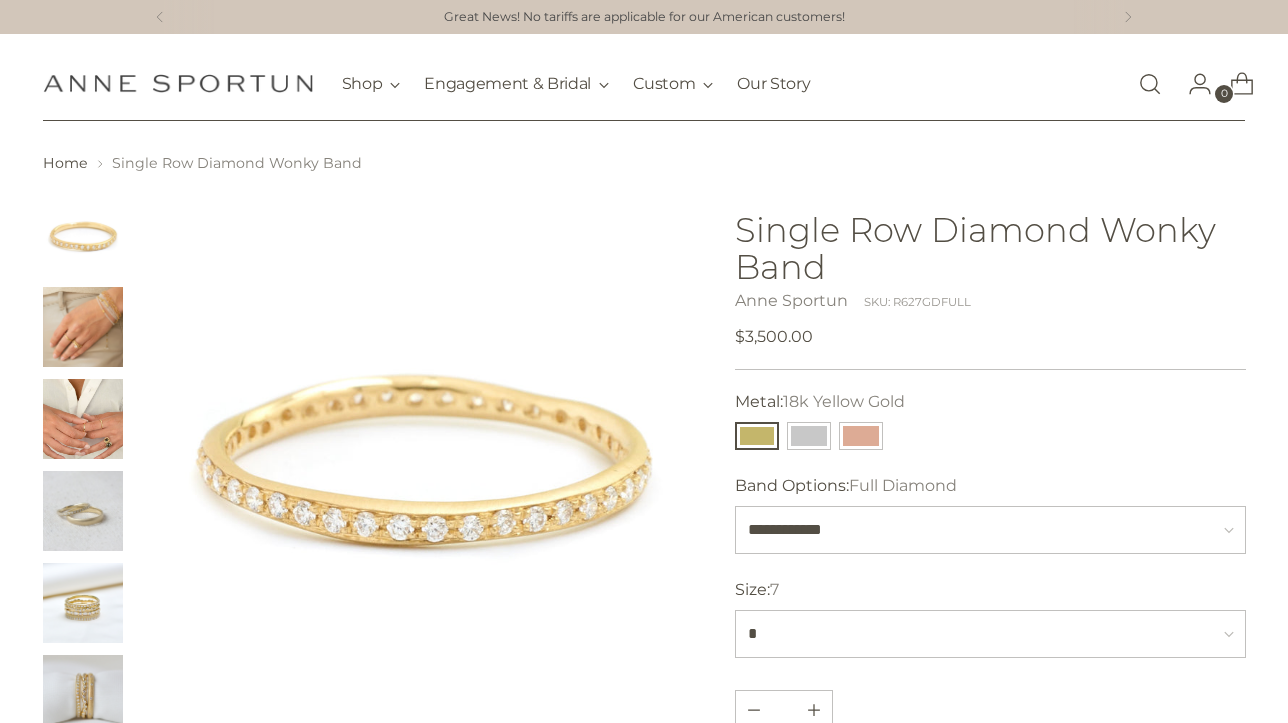 click at bounding box center [83, 419] 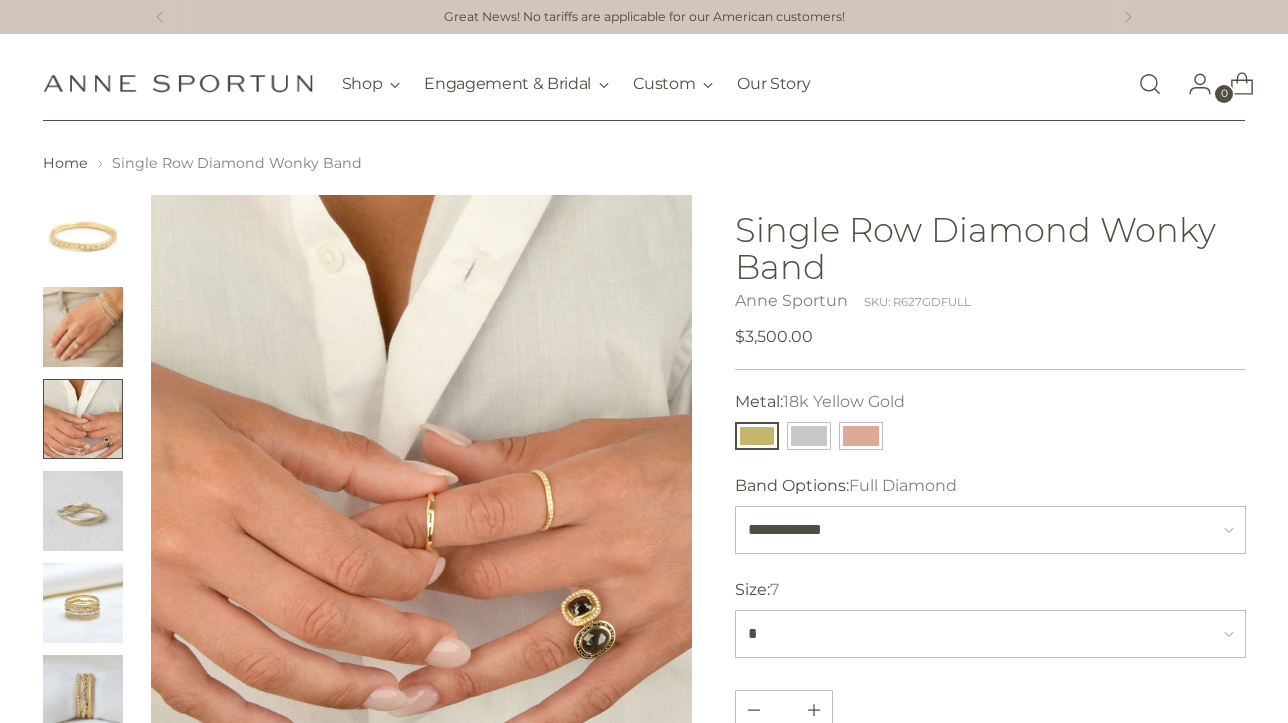 click at bounding box center [422, 466] 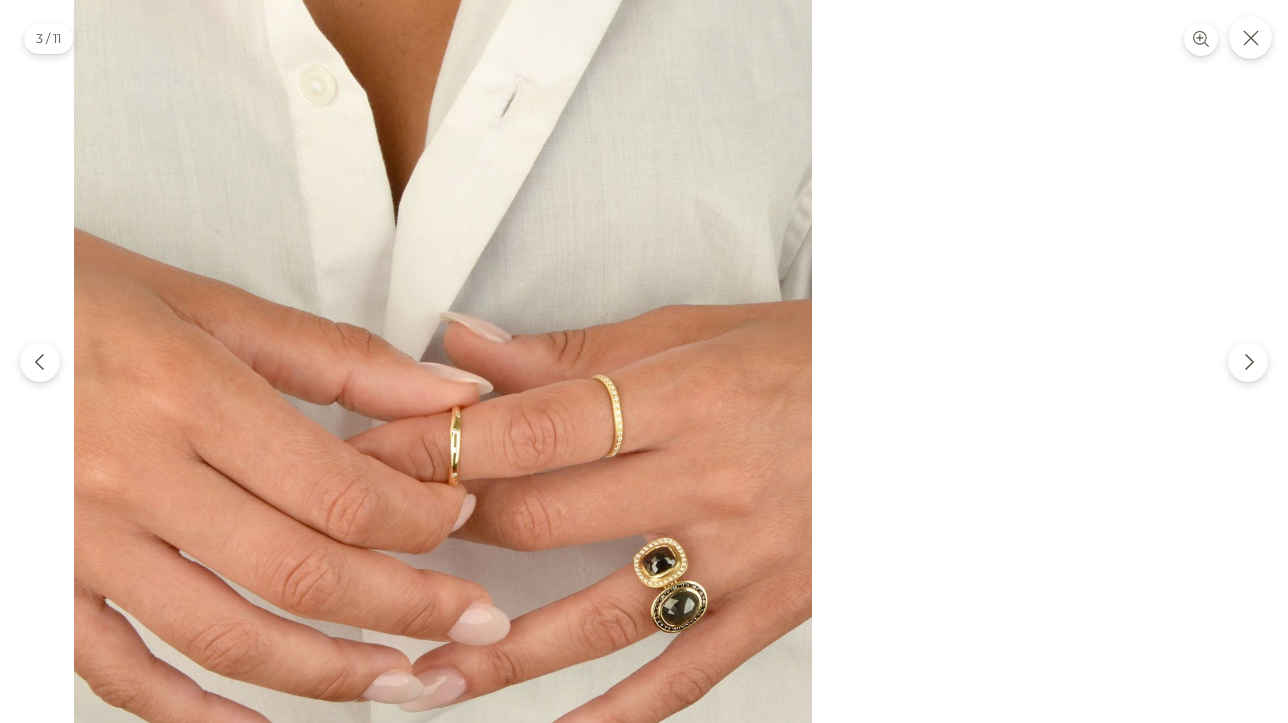 click at bounding box center (443, 369) 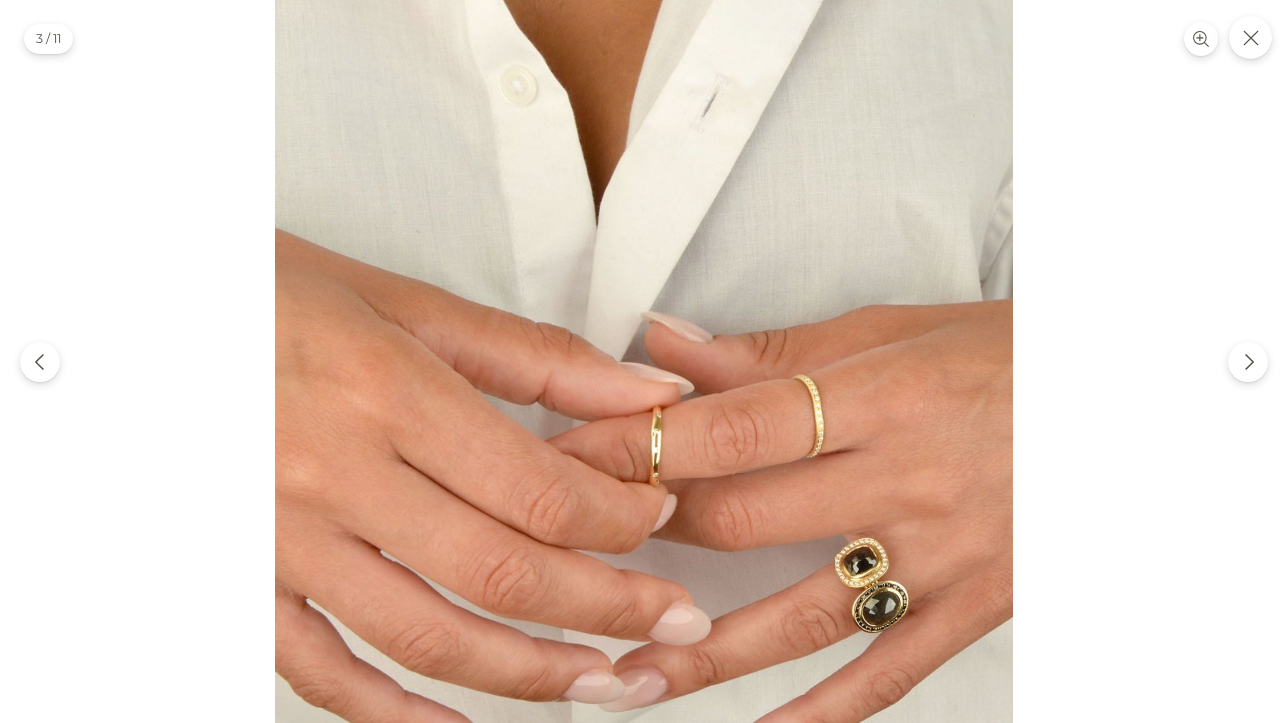 click at bounding box center (644, 369) 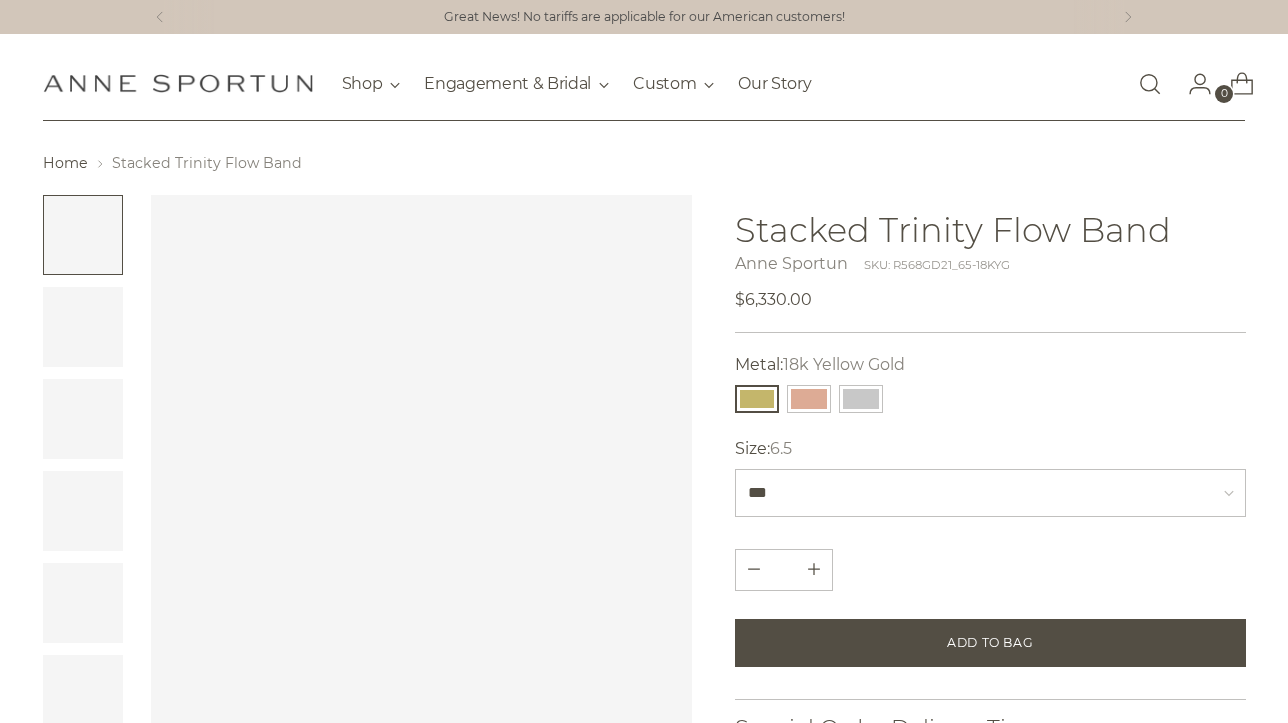 scroll, scrollTop: 0, scrollLeft: 0, axis: both 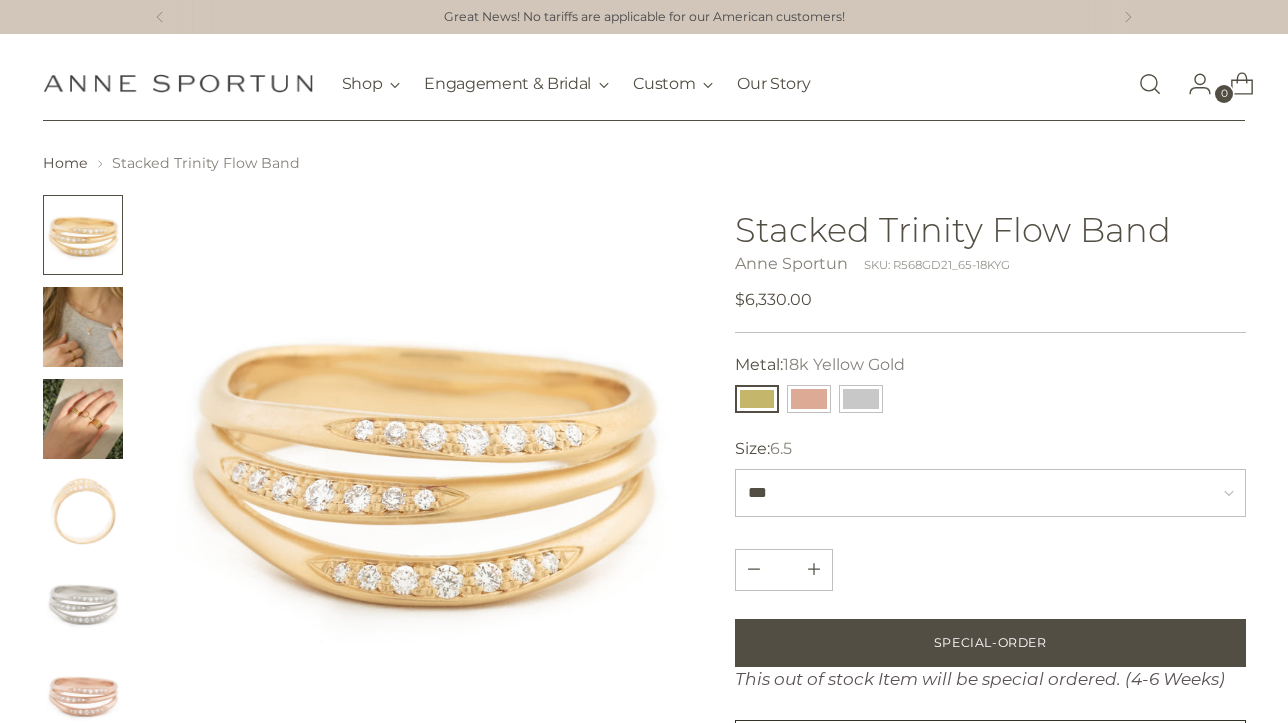 click at bounding box center [83, 695] 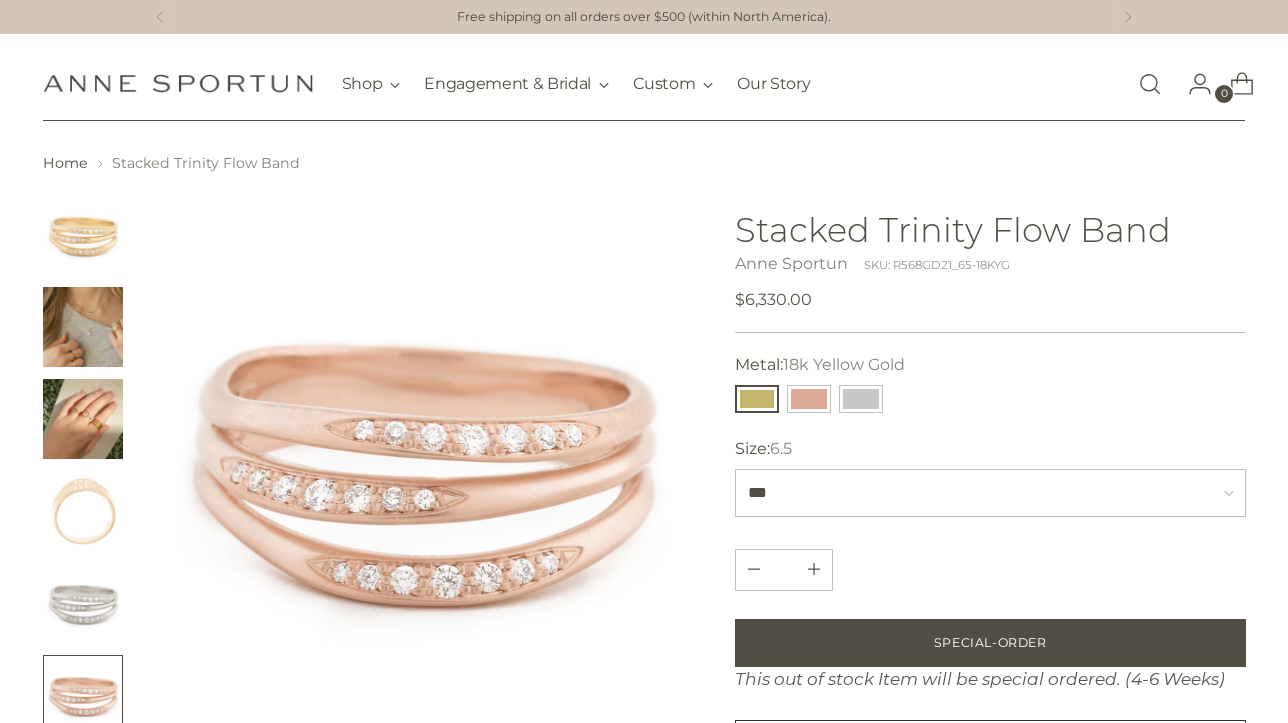 click at bounding box center (83, 603) 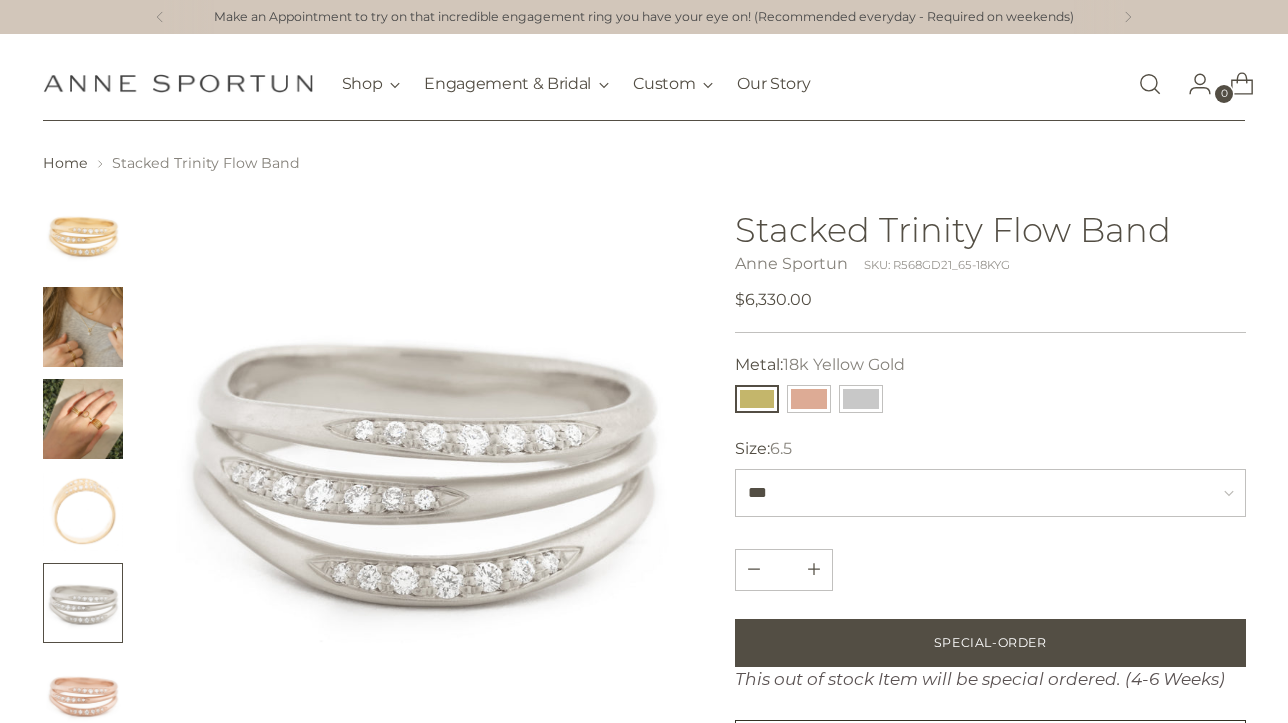 click at bounding box center [83, 235] 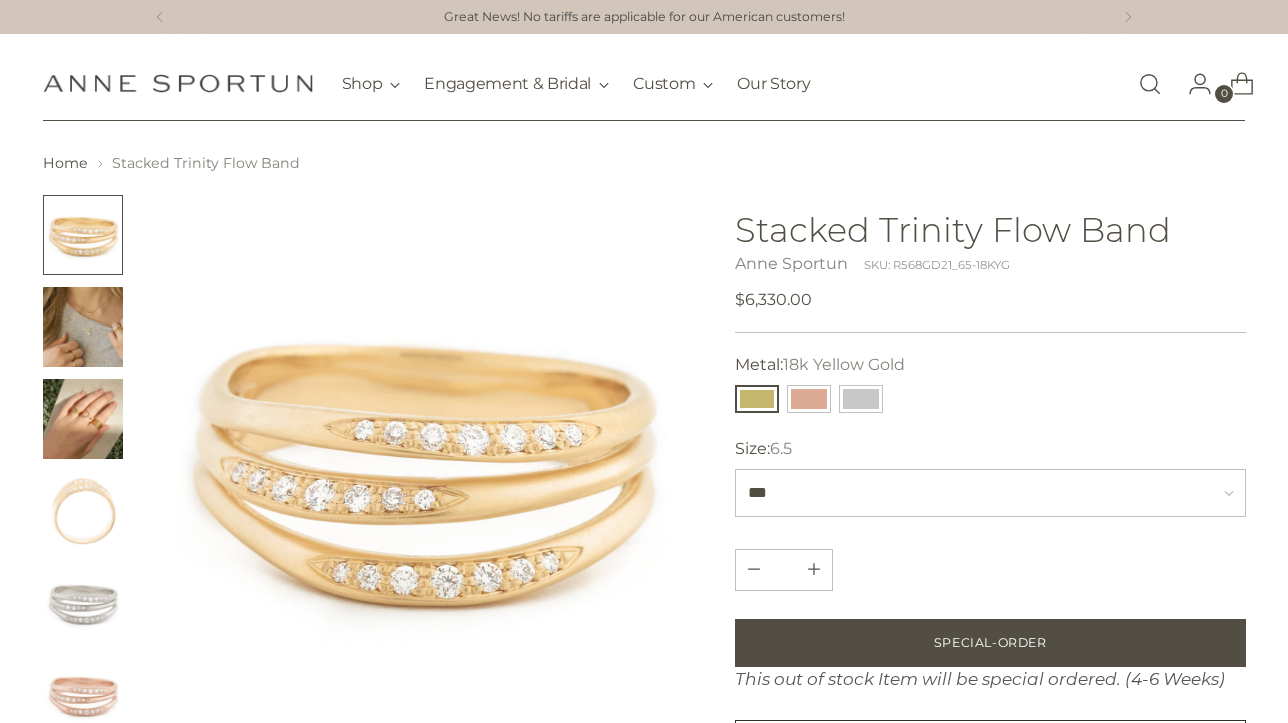 click at bounding box center [422, 466] 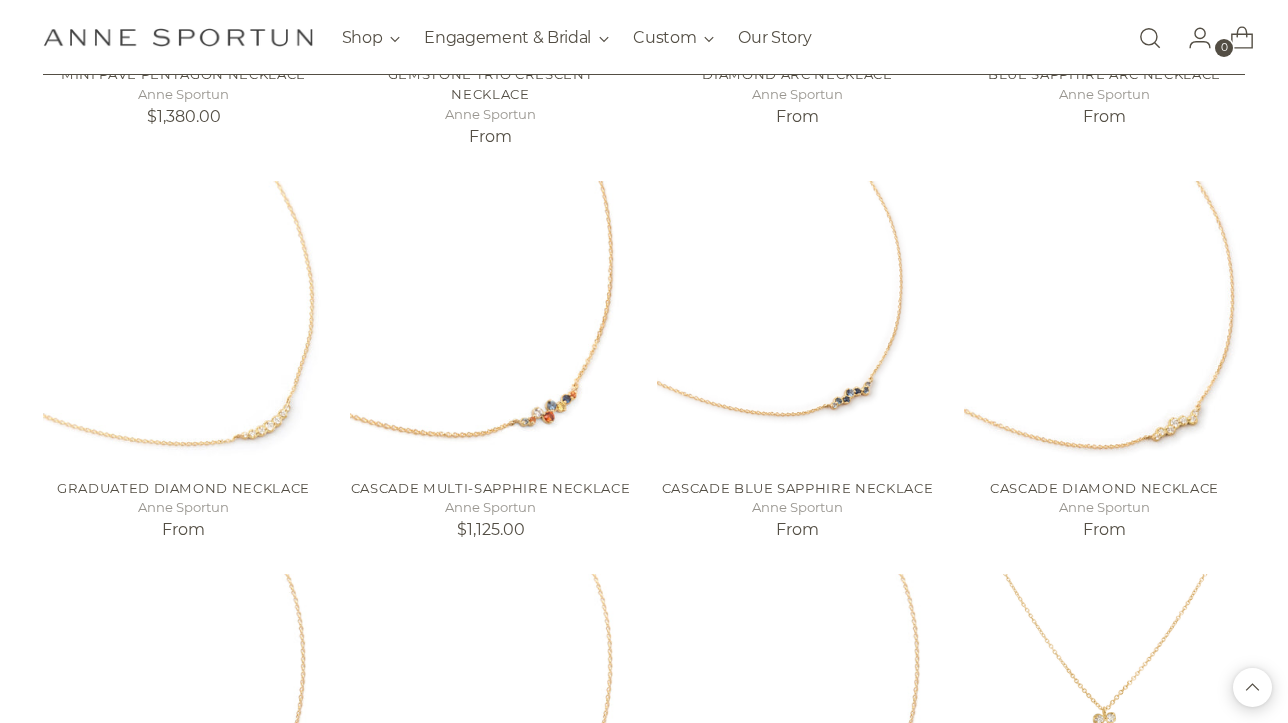 scroll, scrollTop: 1619, scrollLeft: 0, axis: vertical 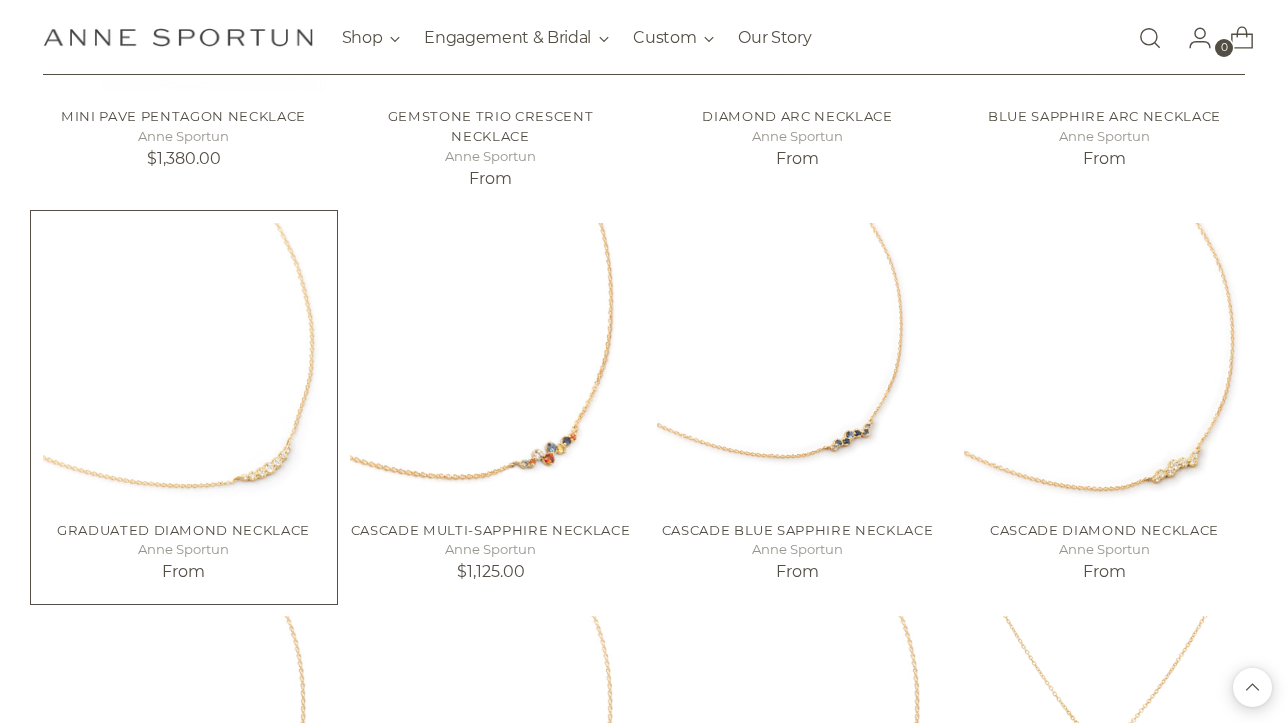click at bounding box center (0, 0) 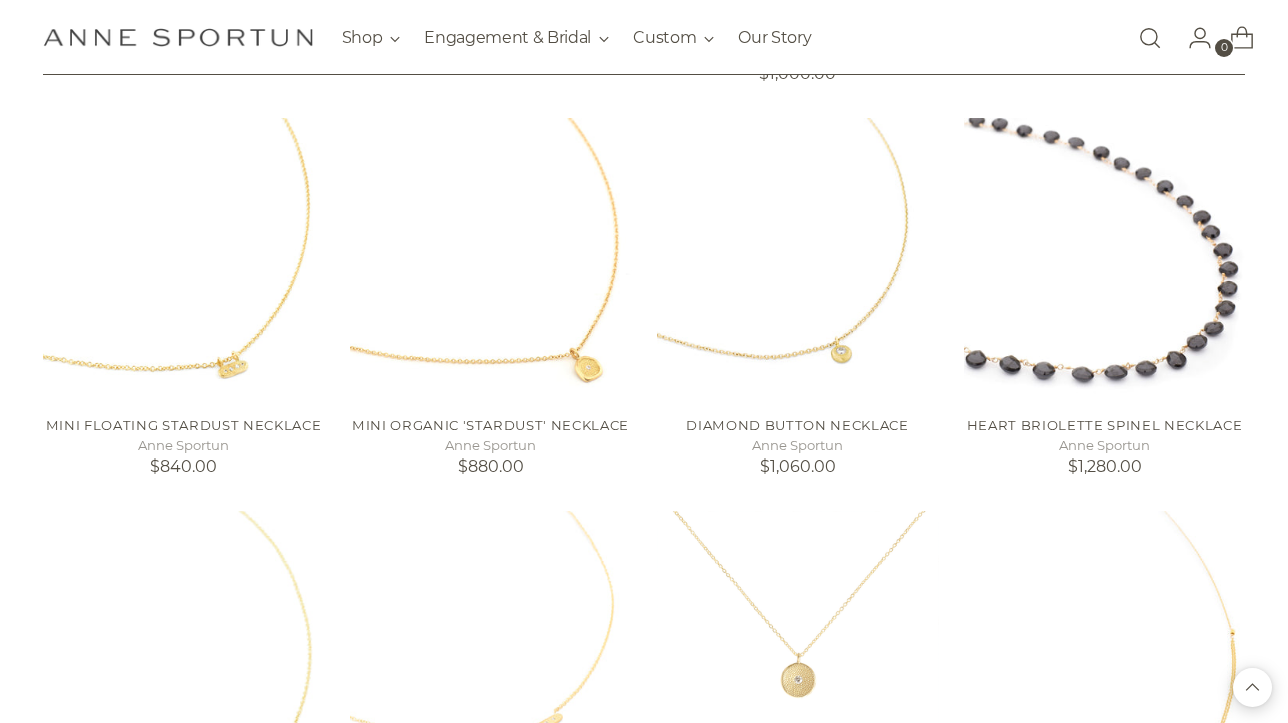 scroll, scrollTop: 3242, scrollLeft: 0, axis: vertical 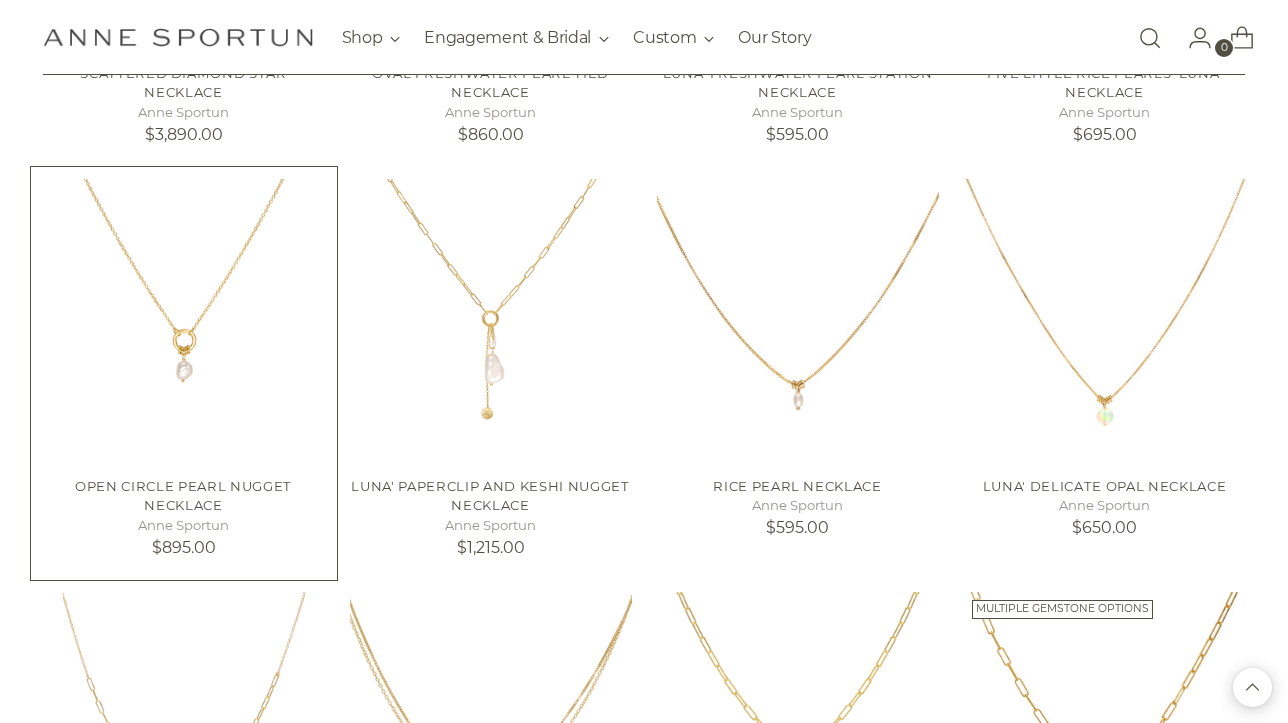 click at bounding box center [0, 0] 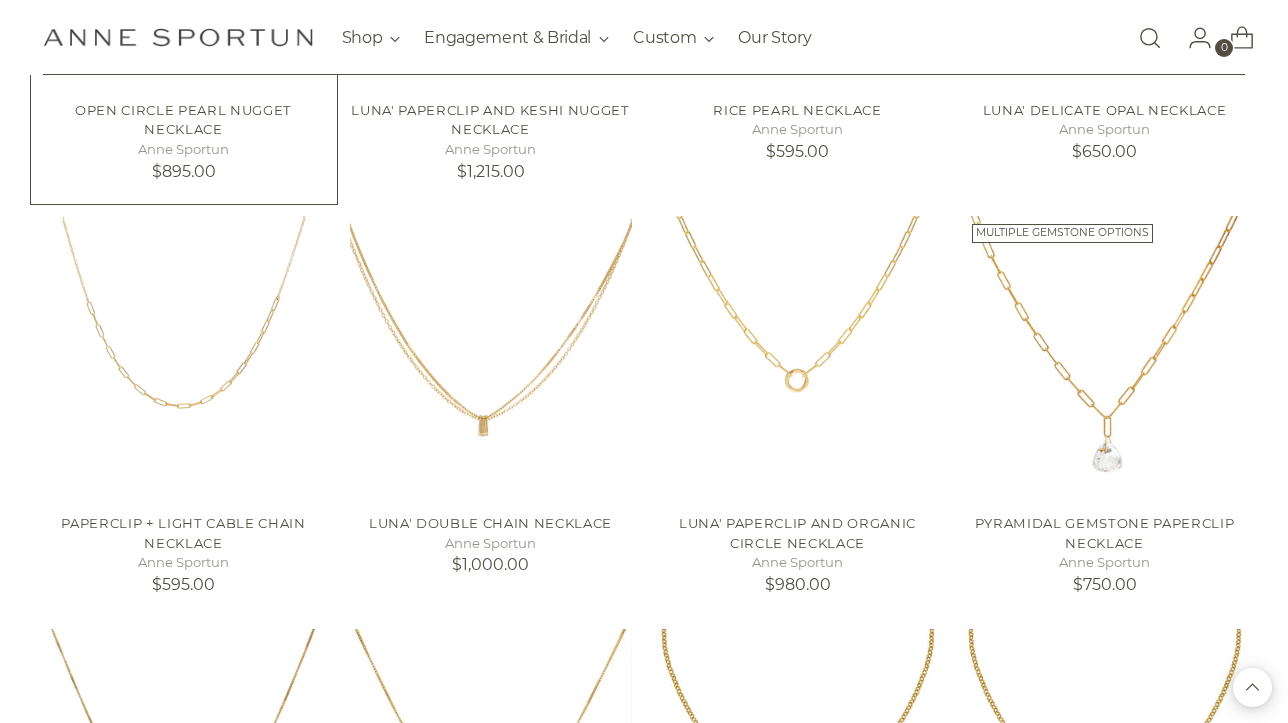 scroll, scrollTop: 6414, scrollLeft: 0, axis: vertical 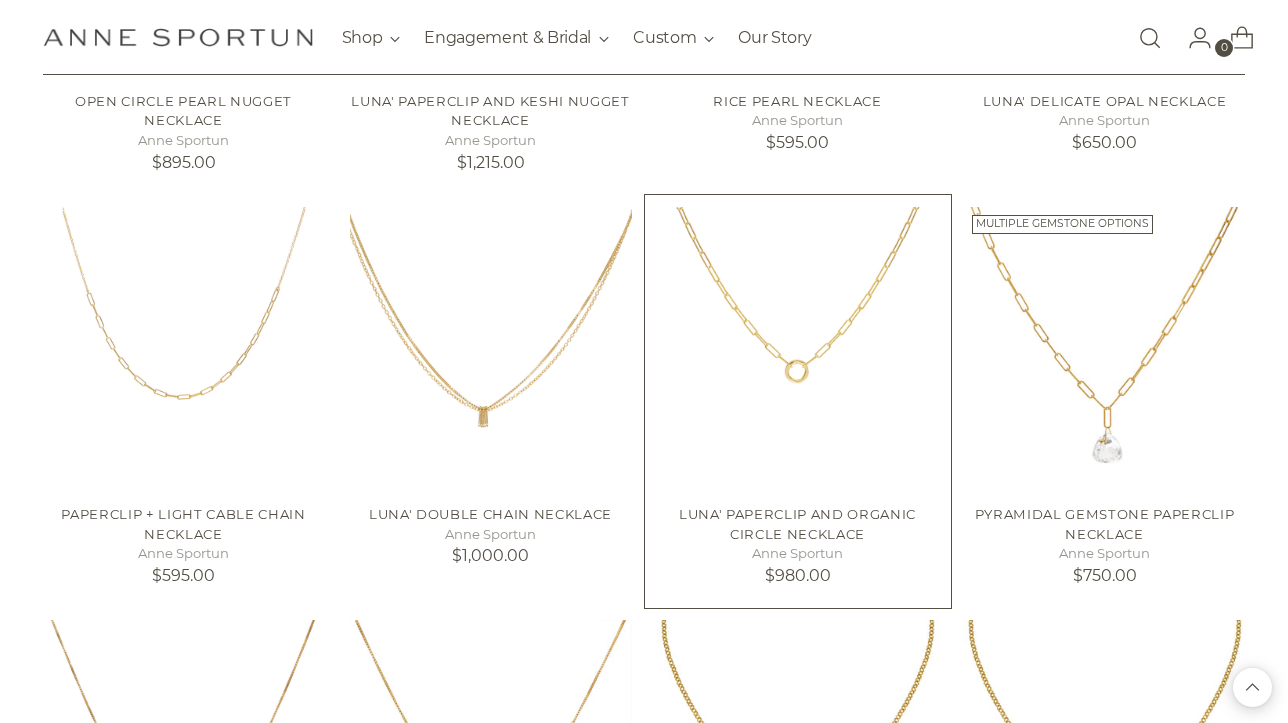 click at bounding box center [0, 0] 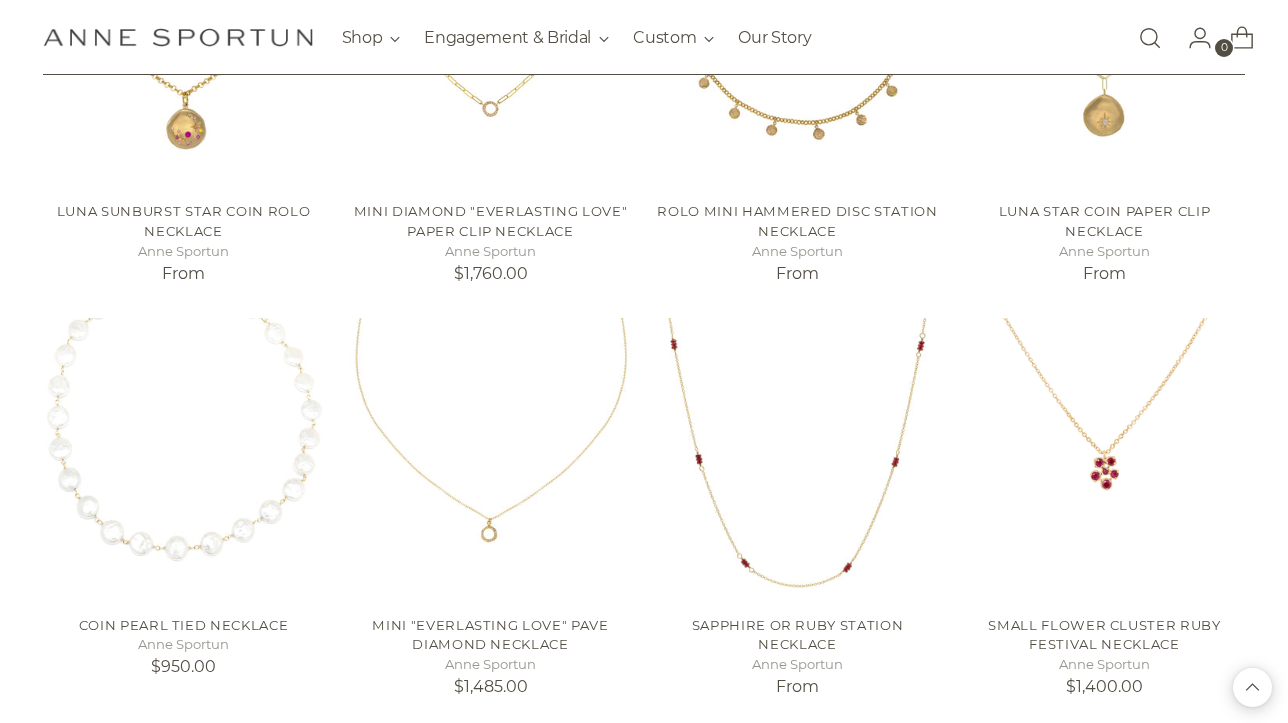 scroll, scrollTop: 7564, scrollLeft: 0, axis: vertical 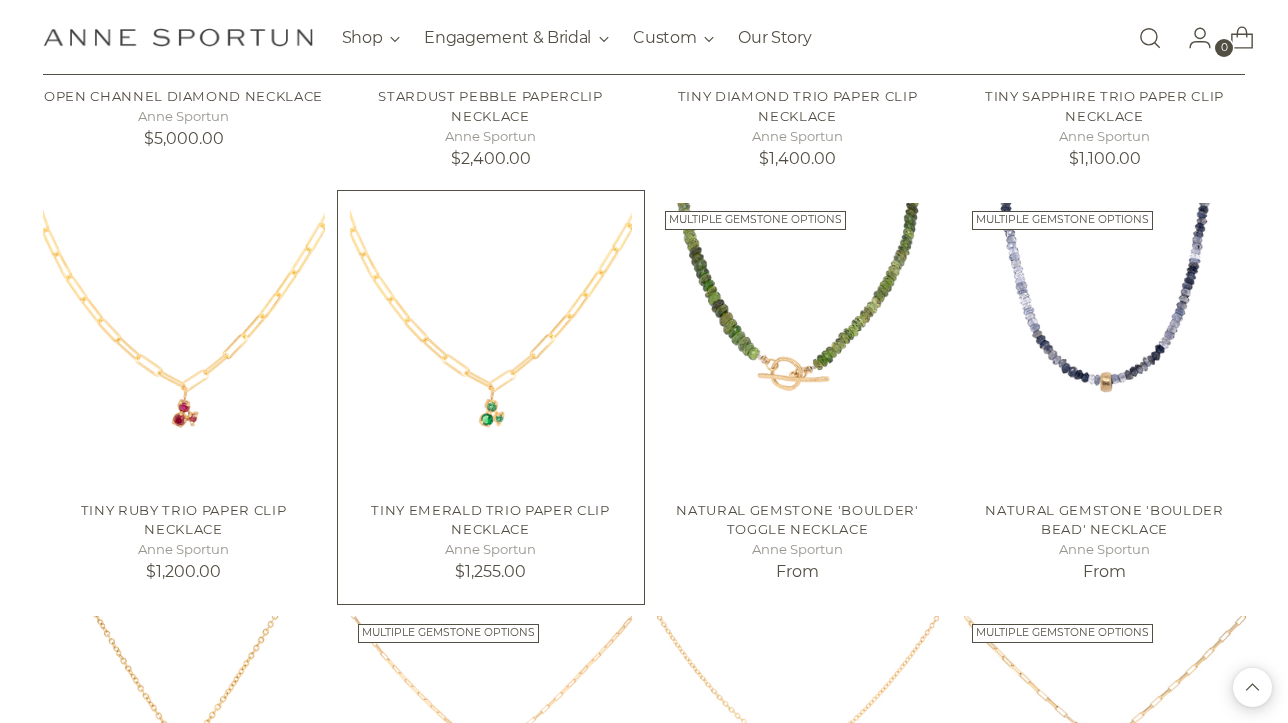 click at bounding box center [491, 344] 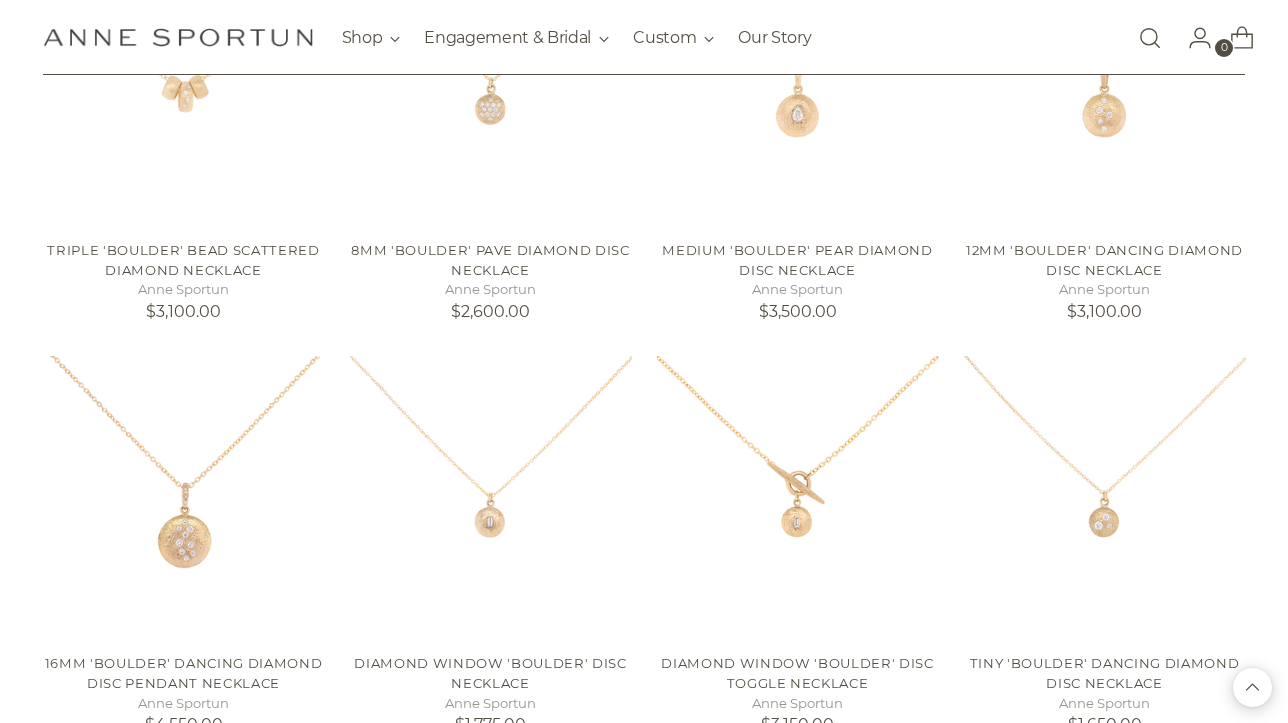 scroll, scrollTop: 10817, scrollLeft: 0, axis: vertical 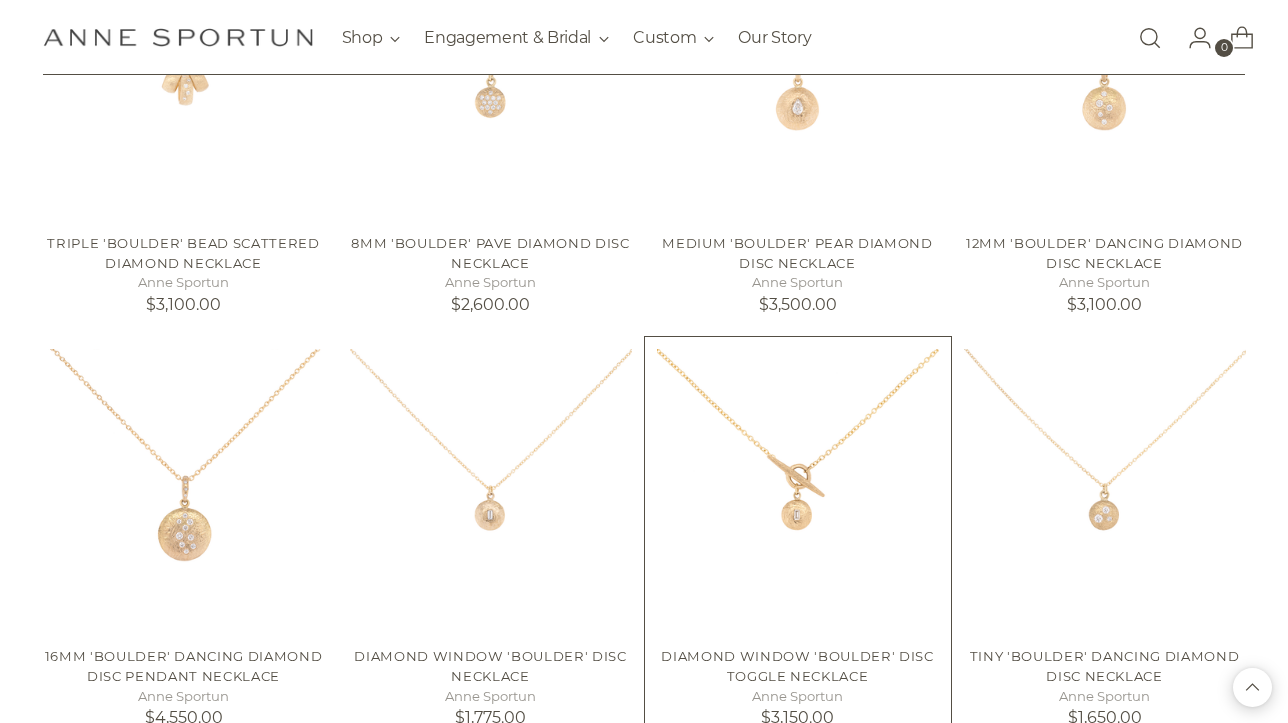 click at bounding box center [0, 0] 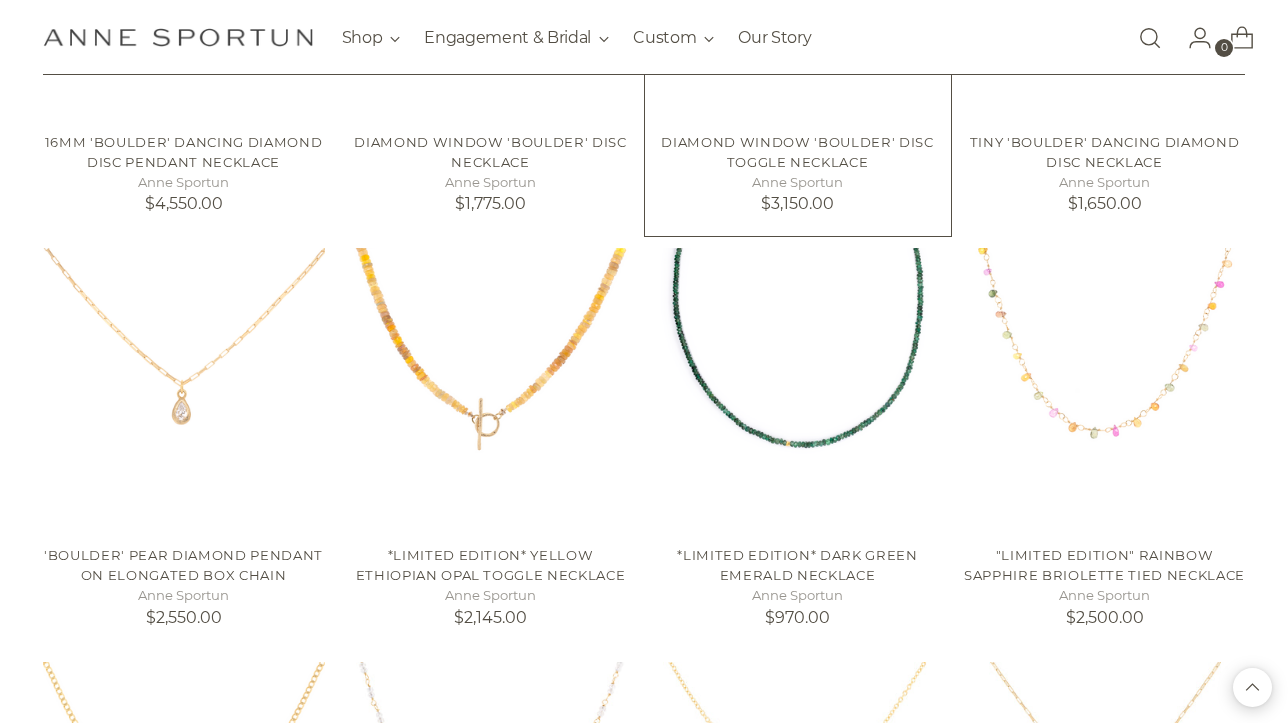 scroll, scrollTop: 11343, scrollLeft: 0, axis: vertical 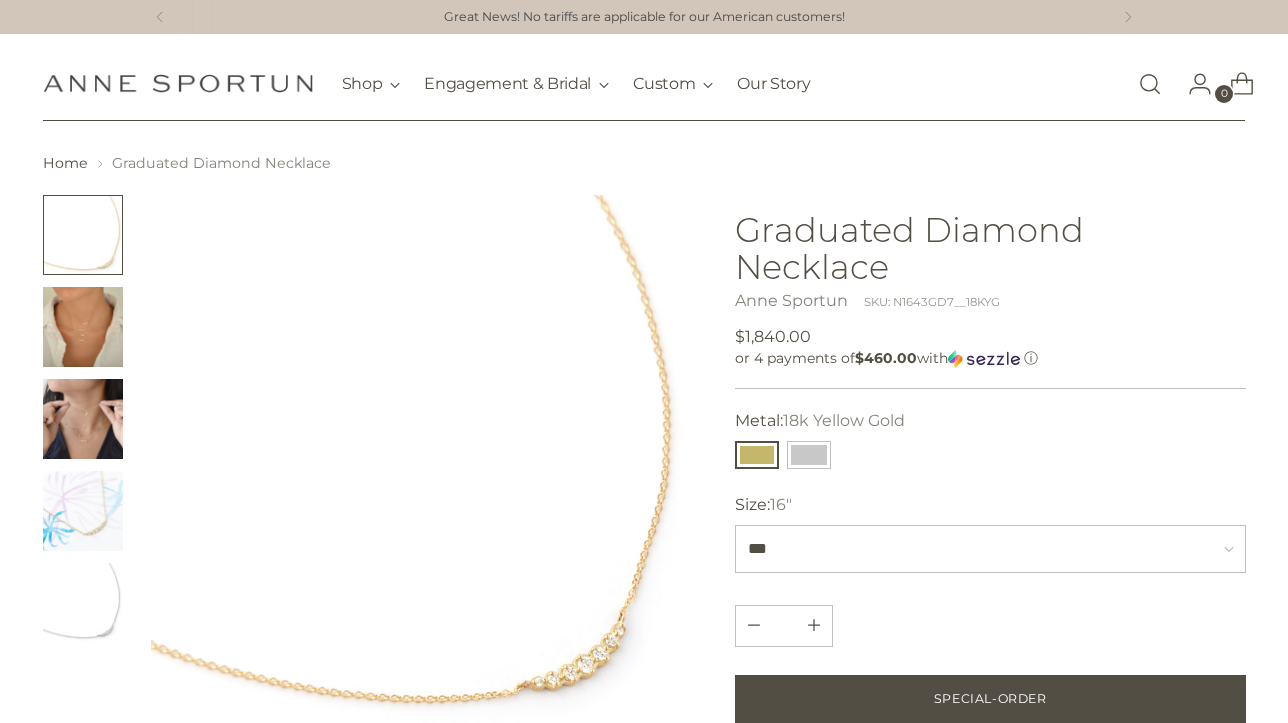 click at bounding box center [83, 327] 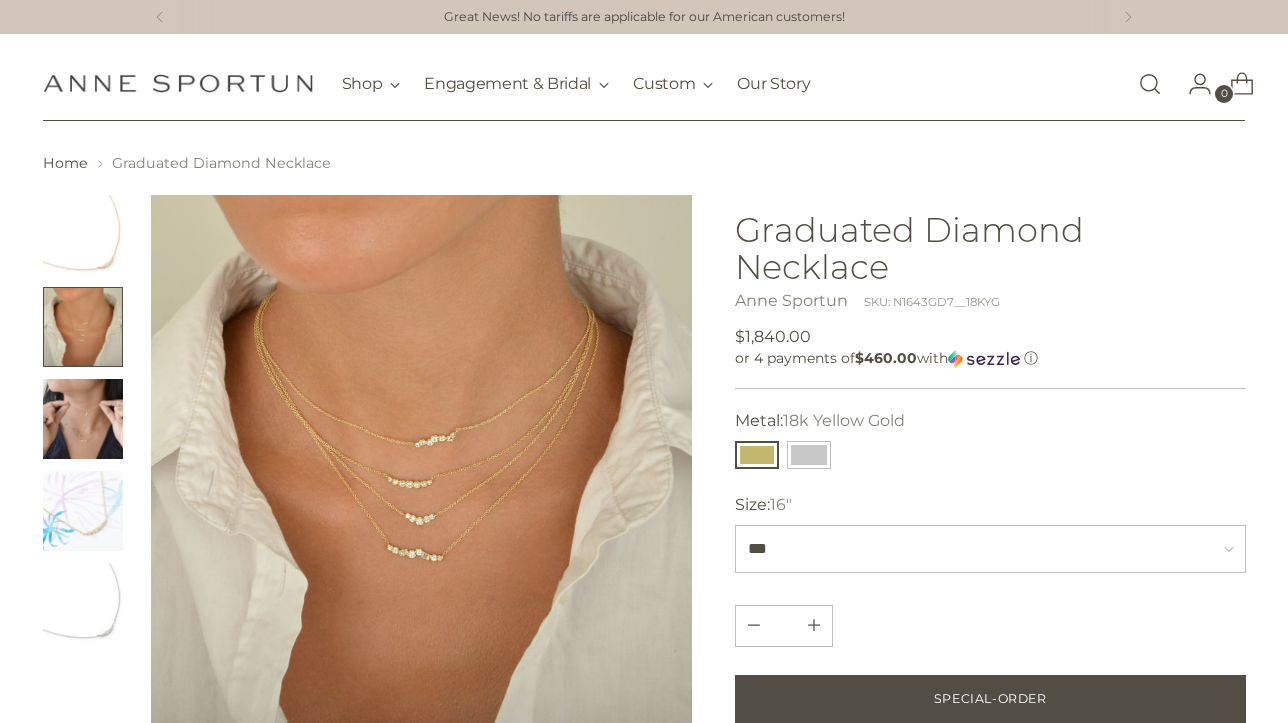 click at bounding box center [422, 466] 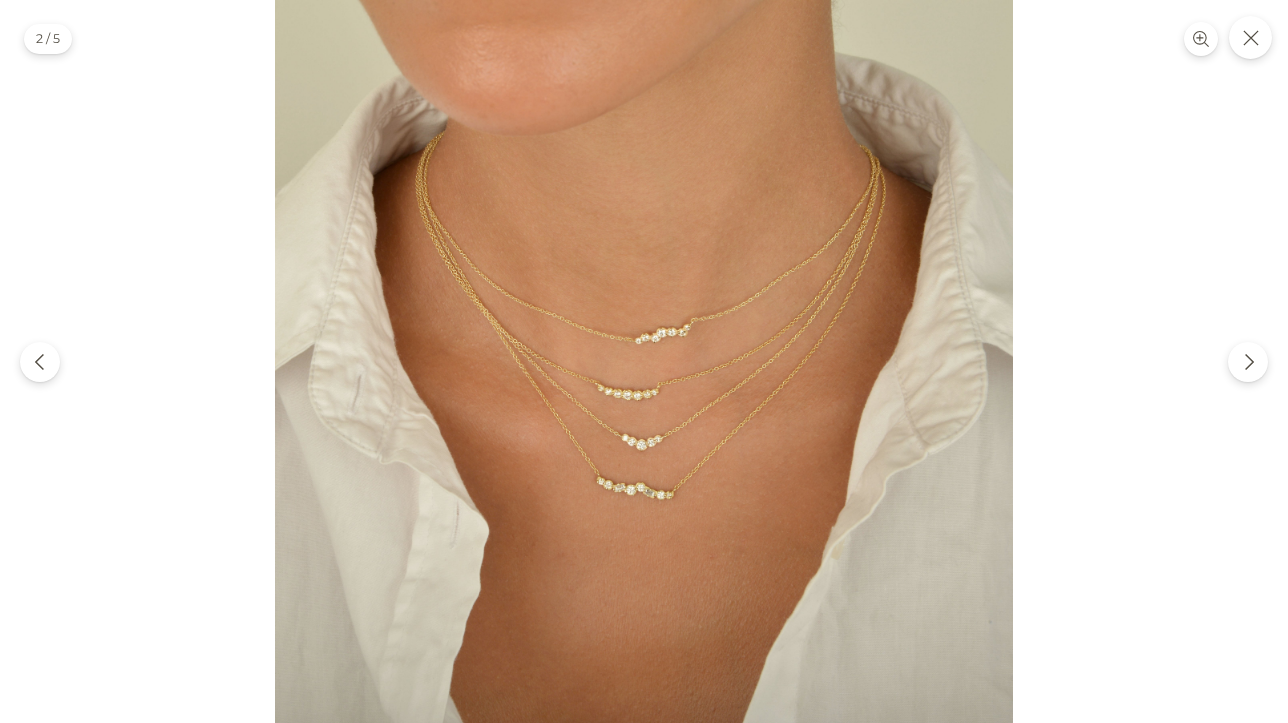 click at bounding box center [644, 369] 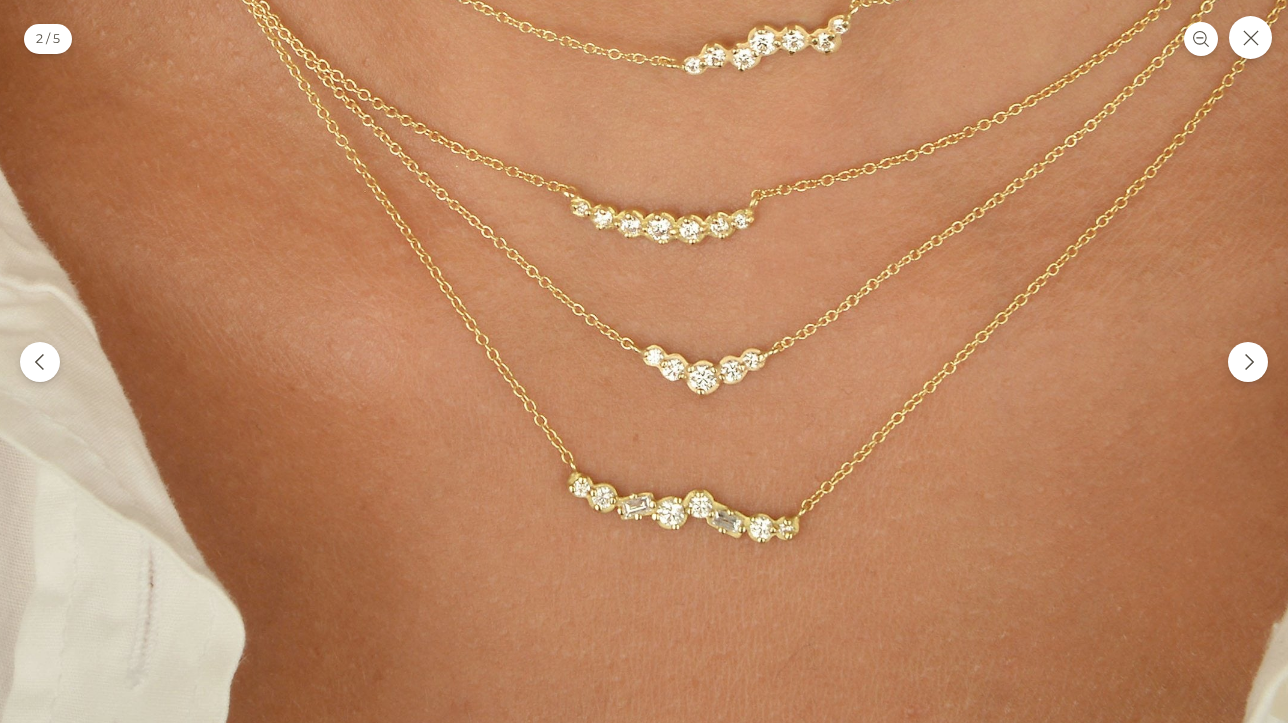 click at bounding box center [710, 150] 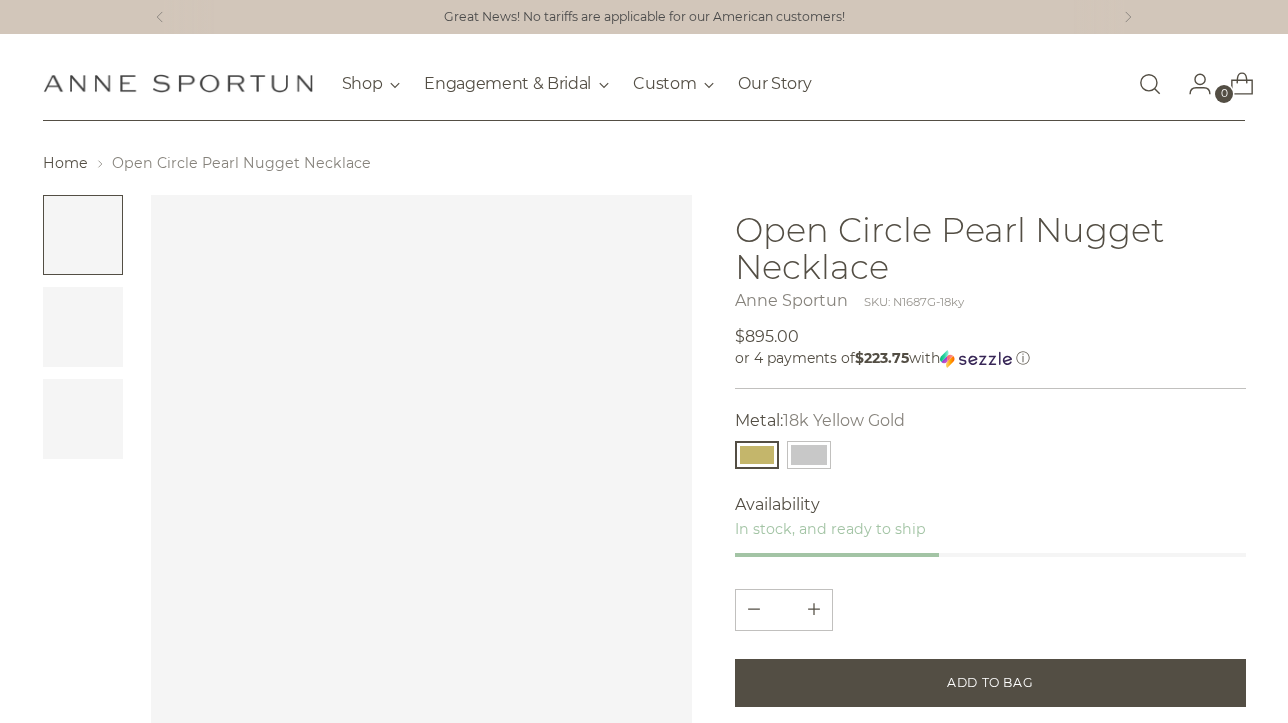 scroll, scrollTop: 0, scrollLeft: 0, axis: both 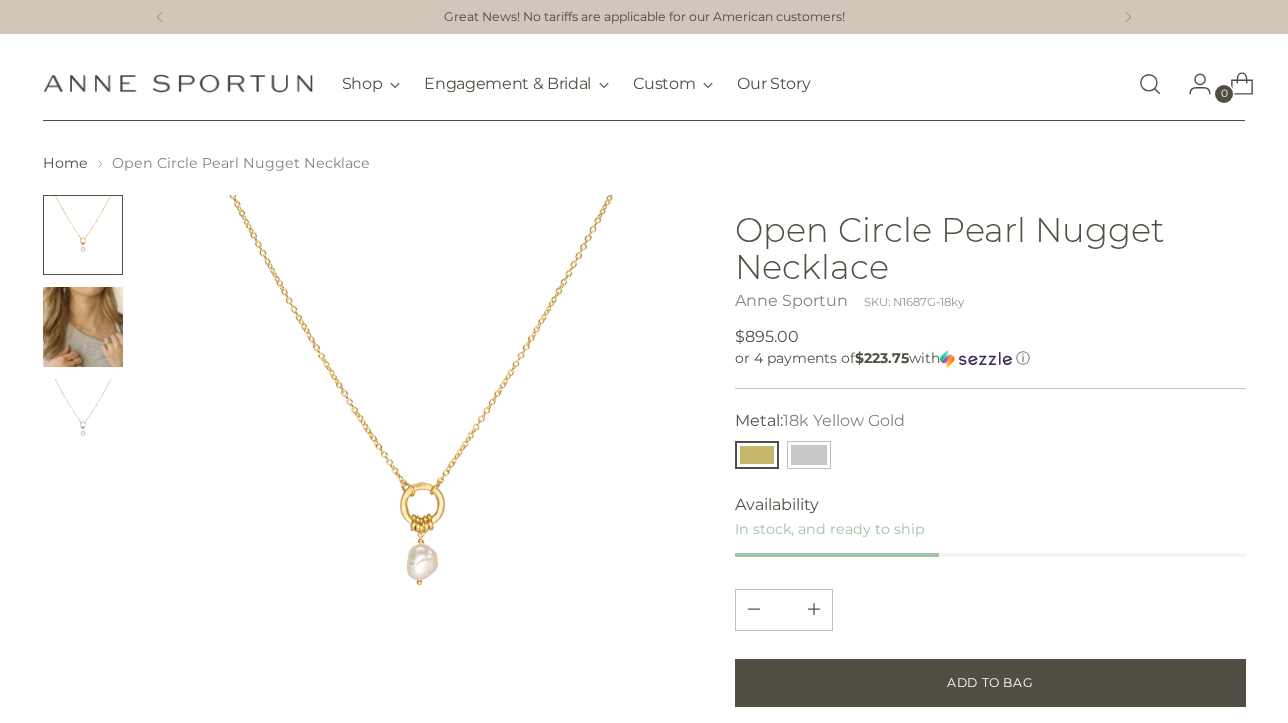 click at bounding box center [83, 327] 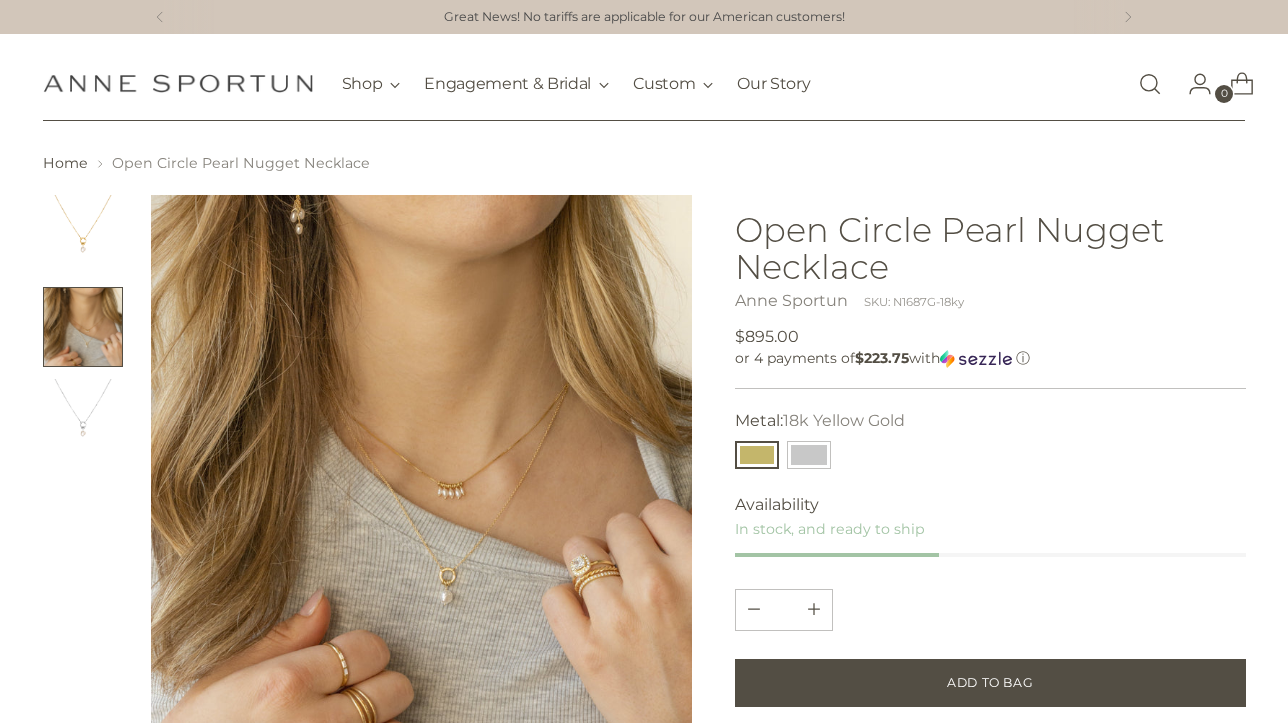 click at bounding box center (422, 466) 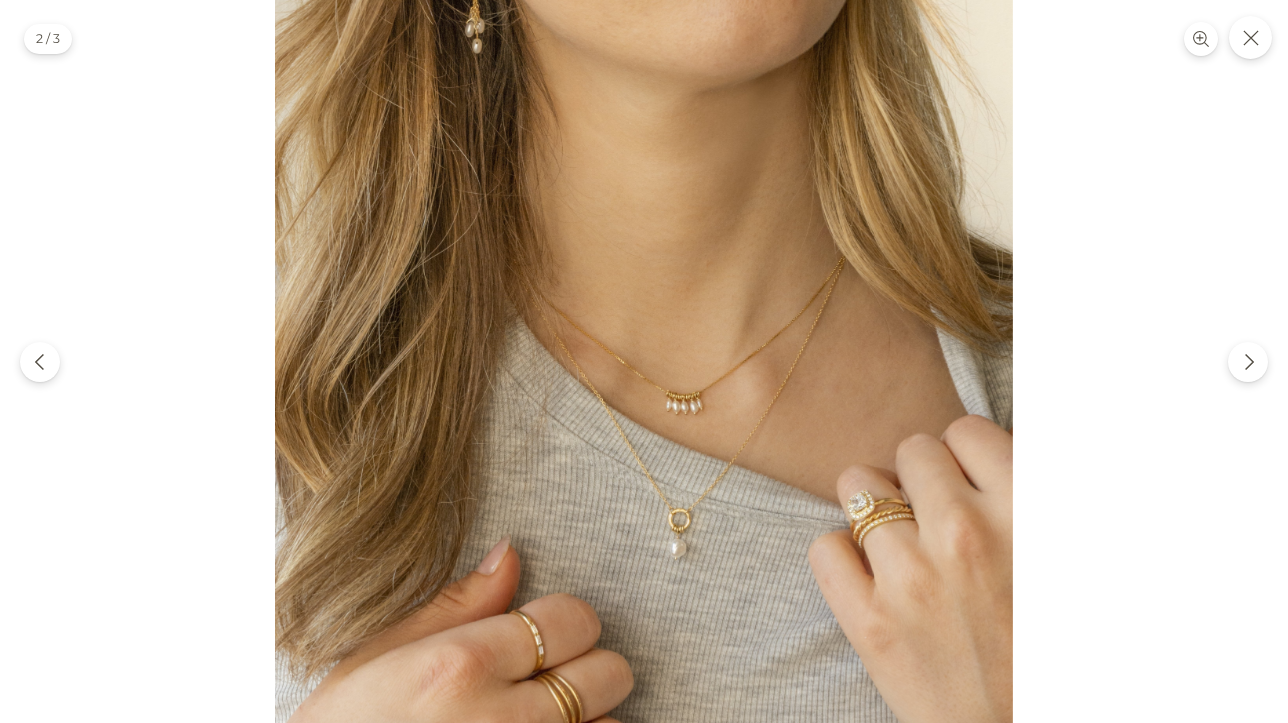 click at bounding box center [644, 369] 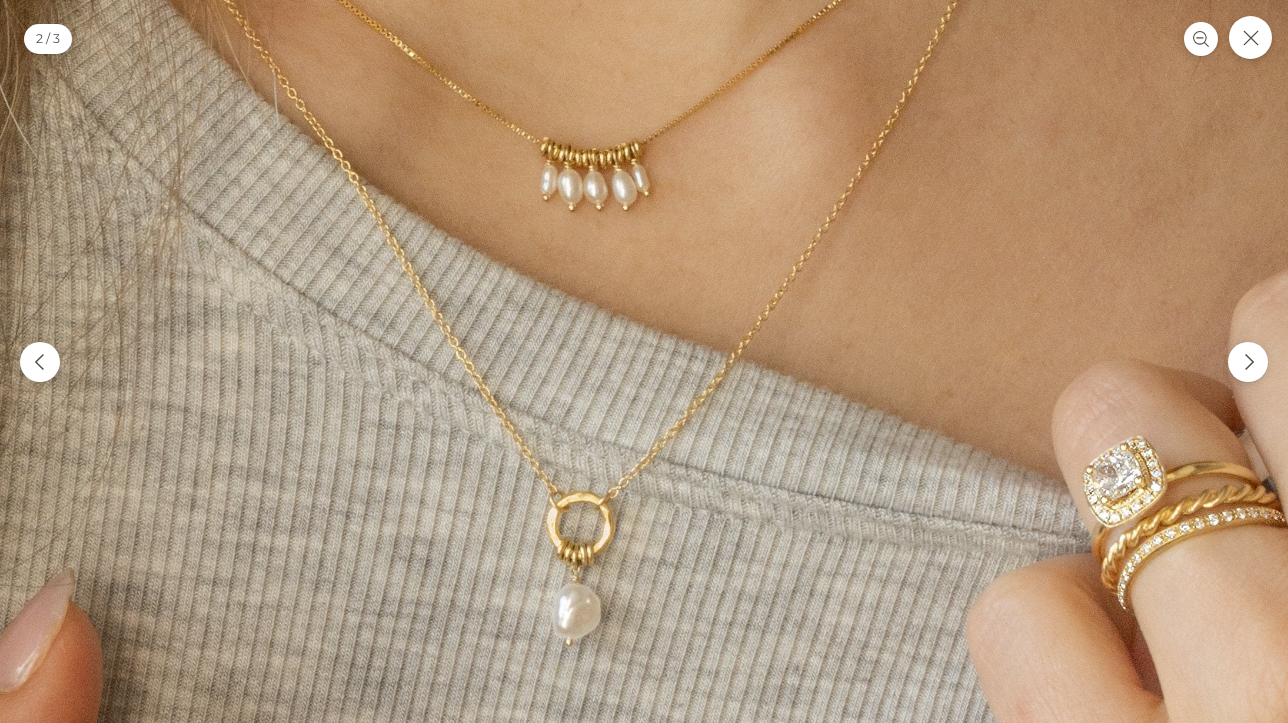 click at bounding box center [474, 74] 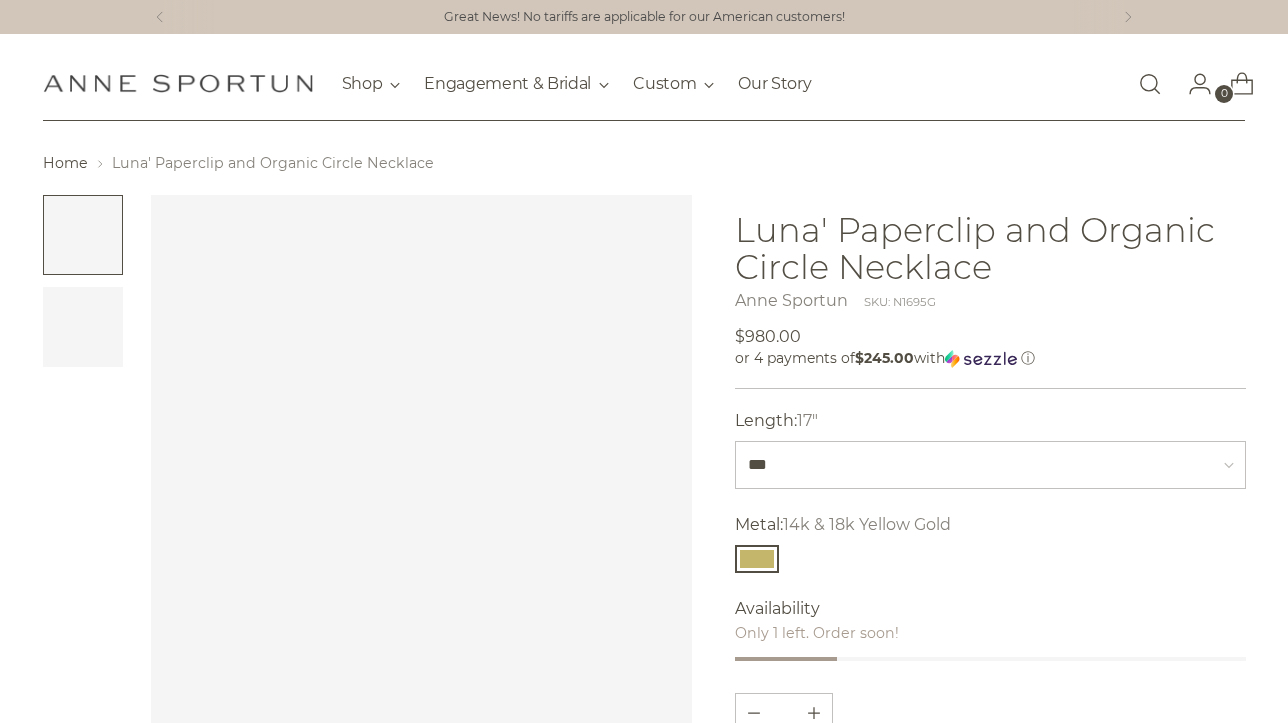 scroll, scrollTop: 0, scrollLeft: 0, axis: both 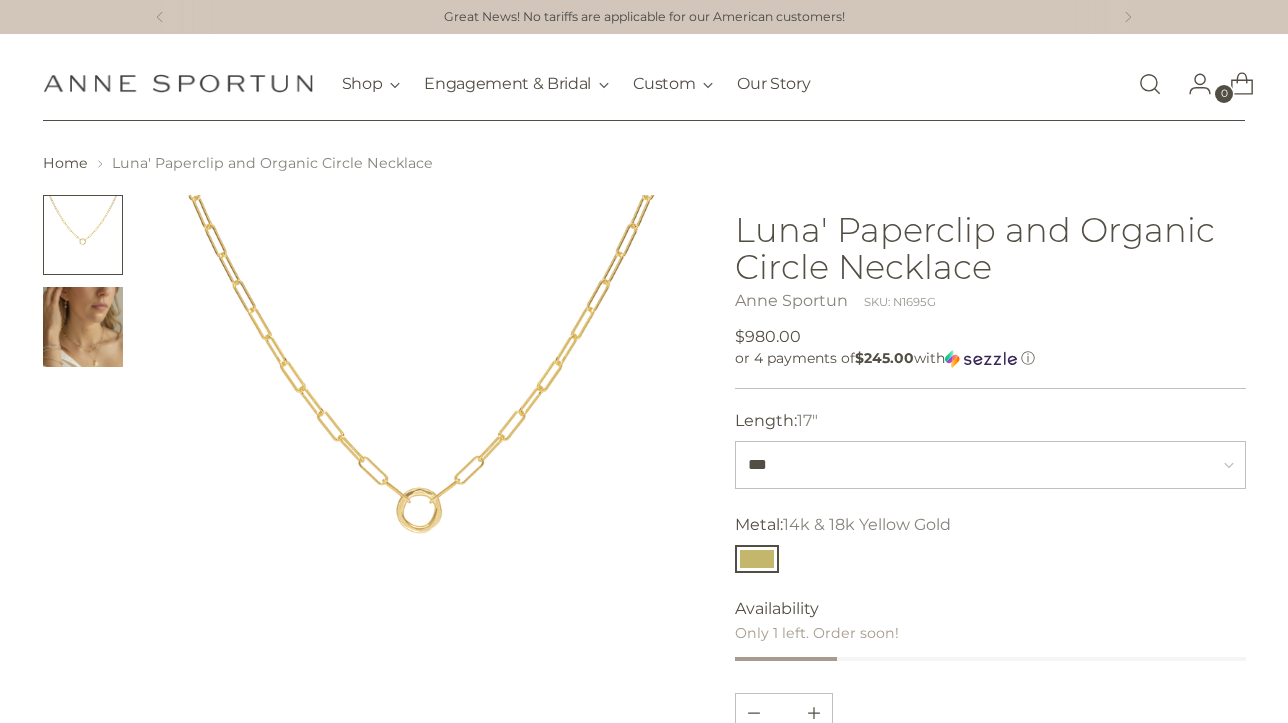 click at bounding box center [83, 327] 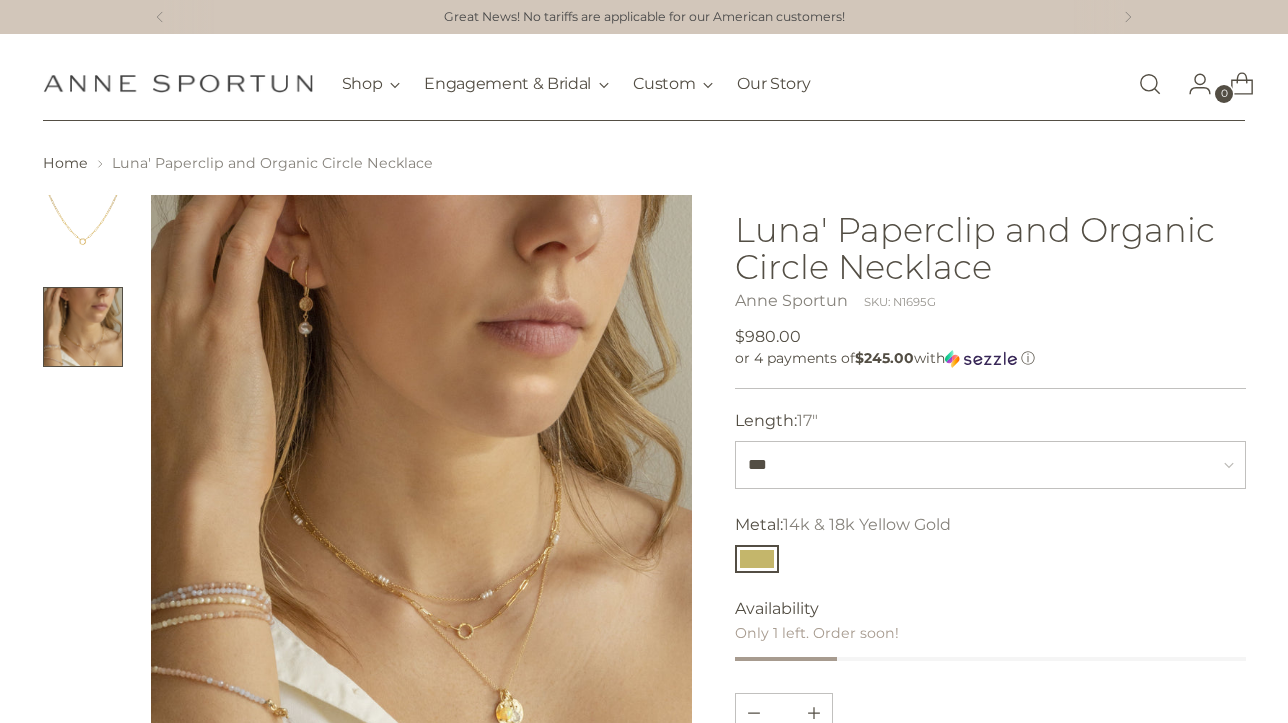 click at bounding box center [422, 466] 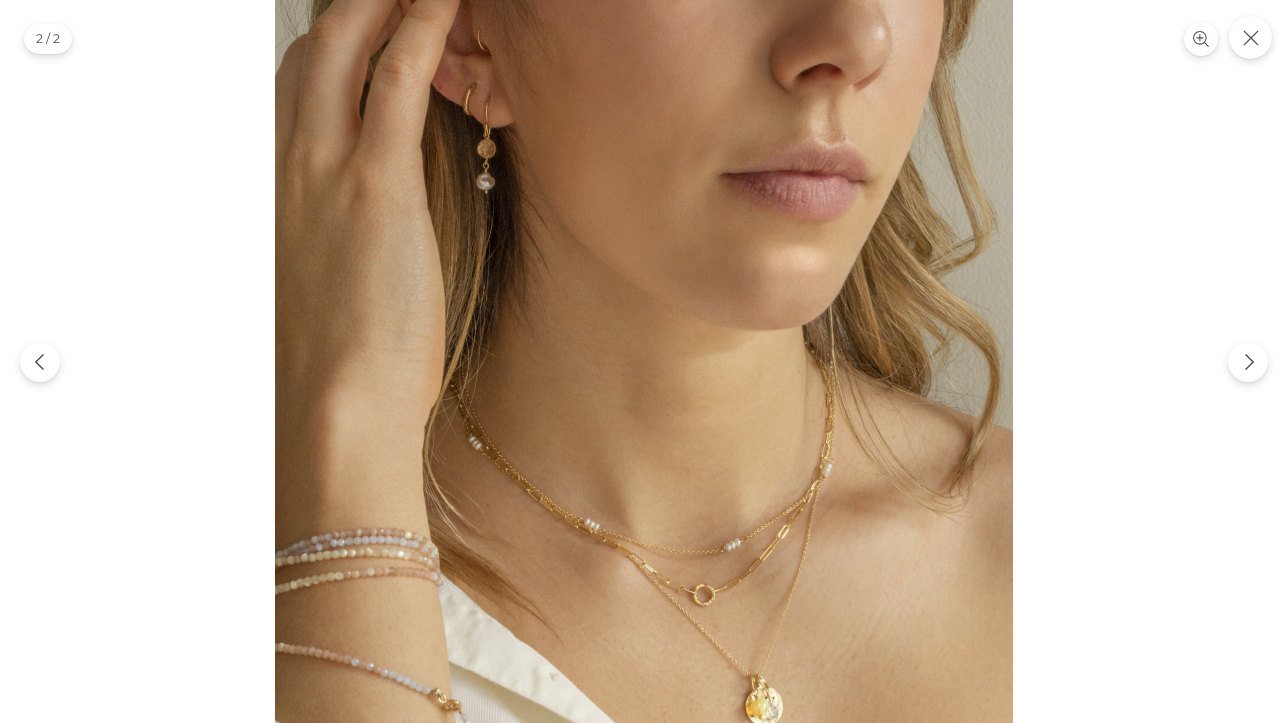 click at bounding box center (644, 369) 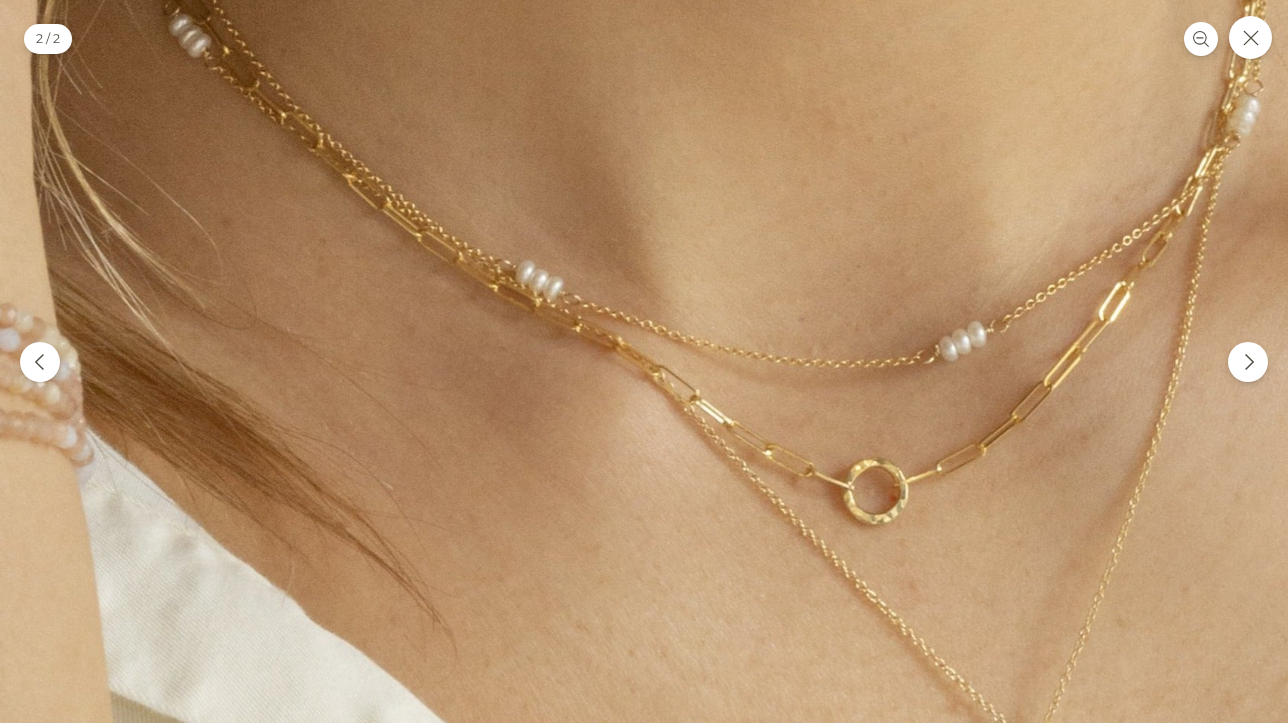 click at bounding box center [696, -186] 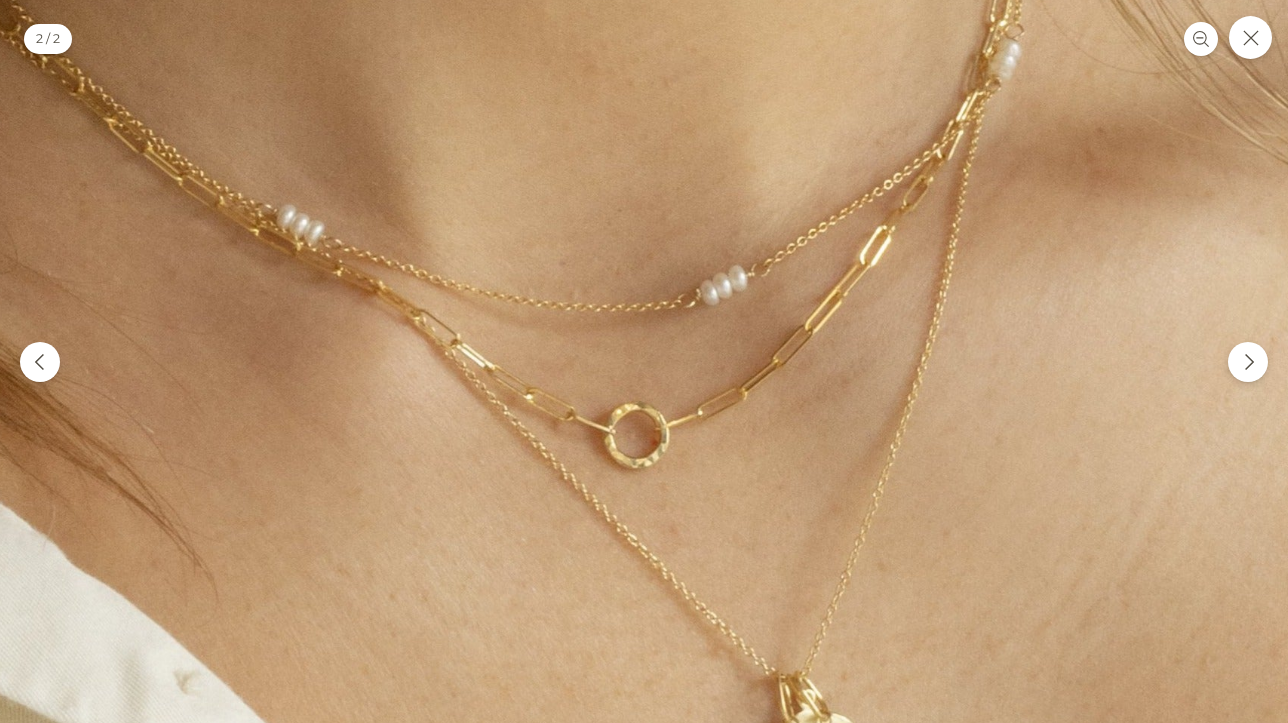 click at bounding box center [457, -242] 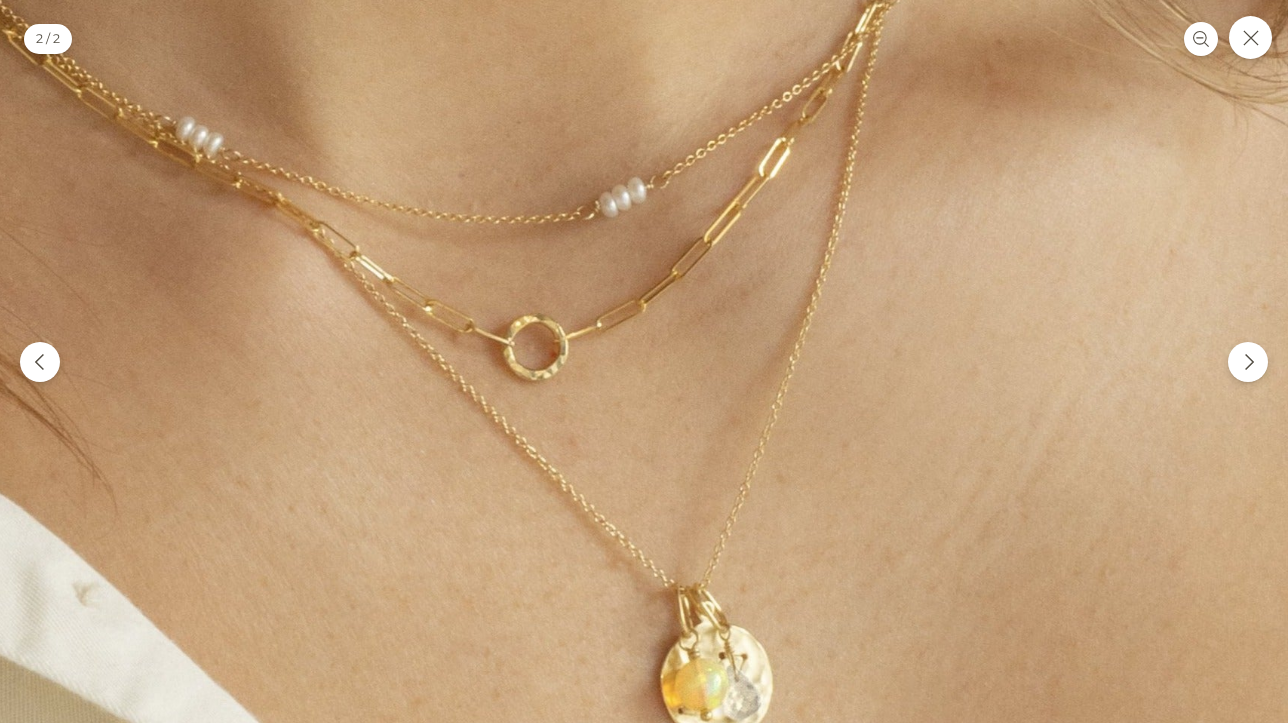 click at bounding box center (356, -330) 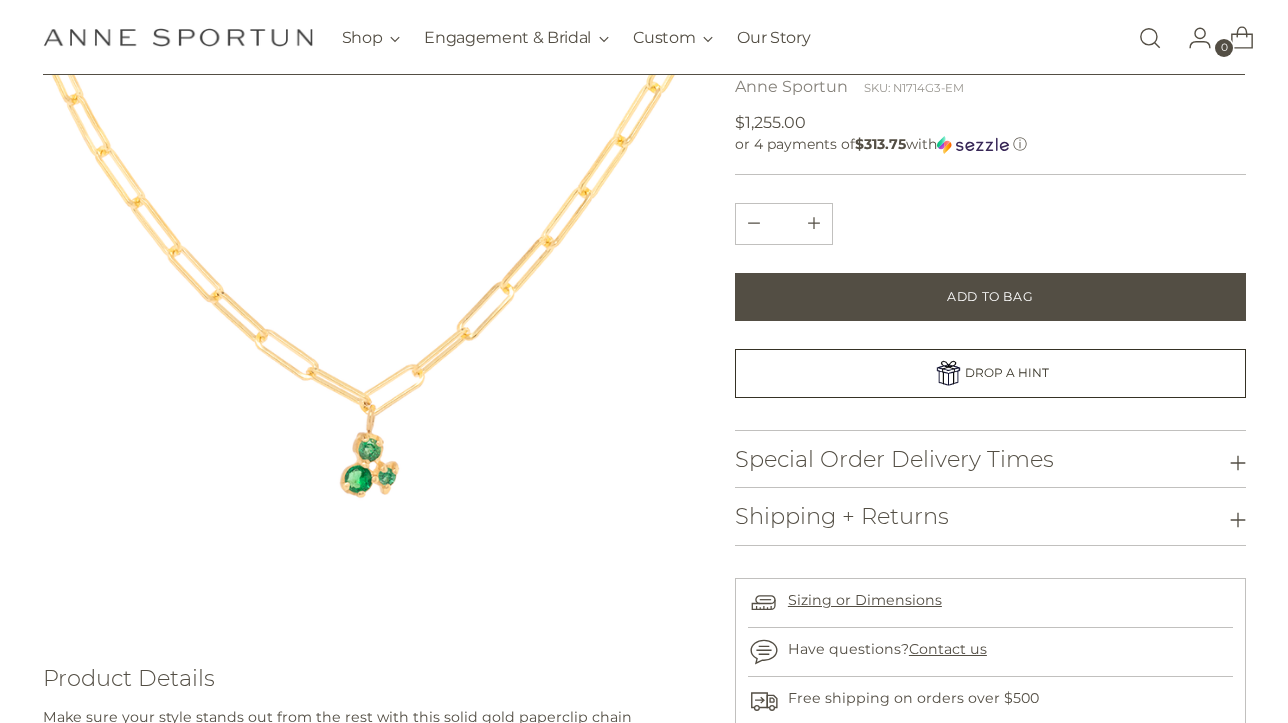 scroll, scrollTop: 219, scrollLeft: 0, axis: vertical 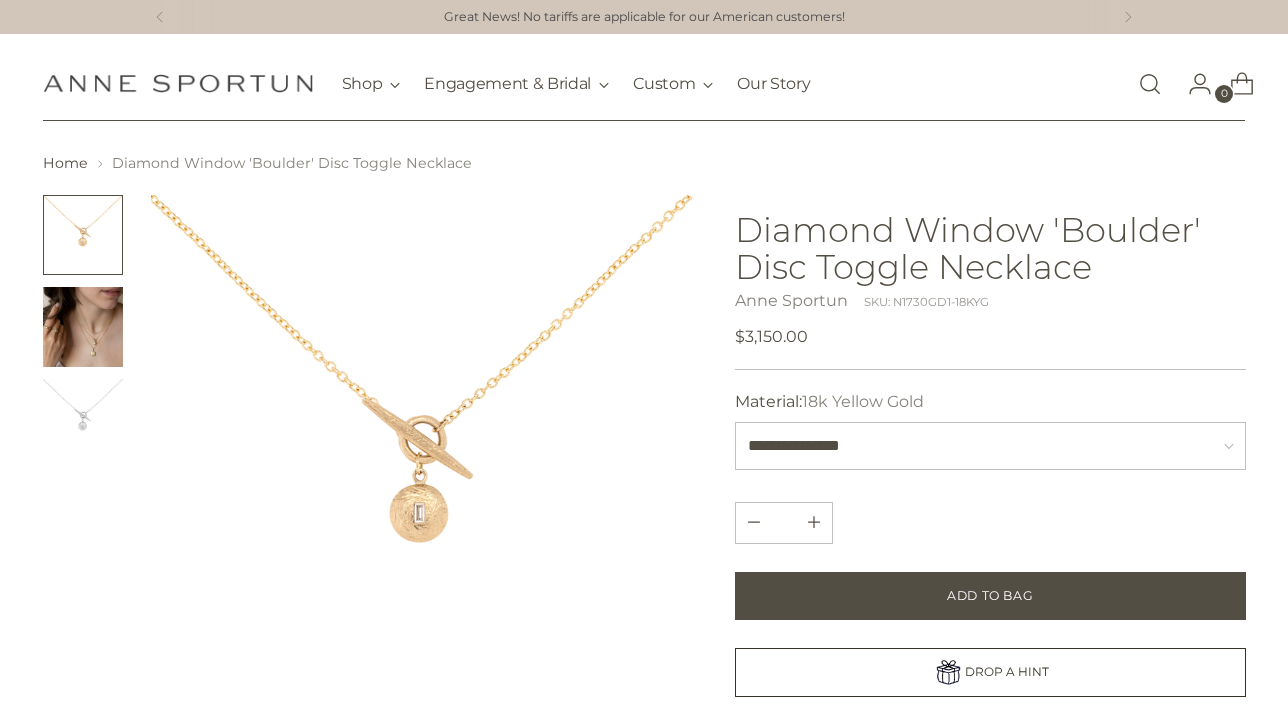click at bounding box center [83, 327] 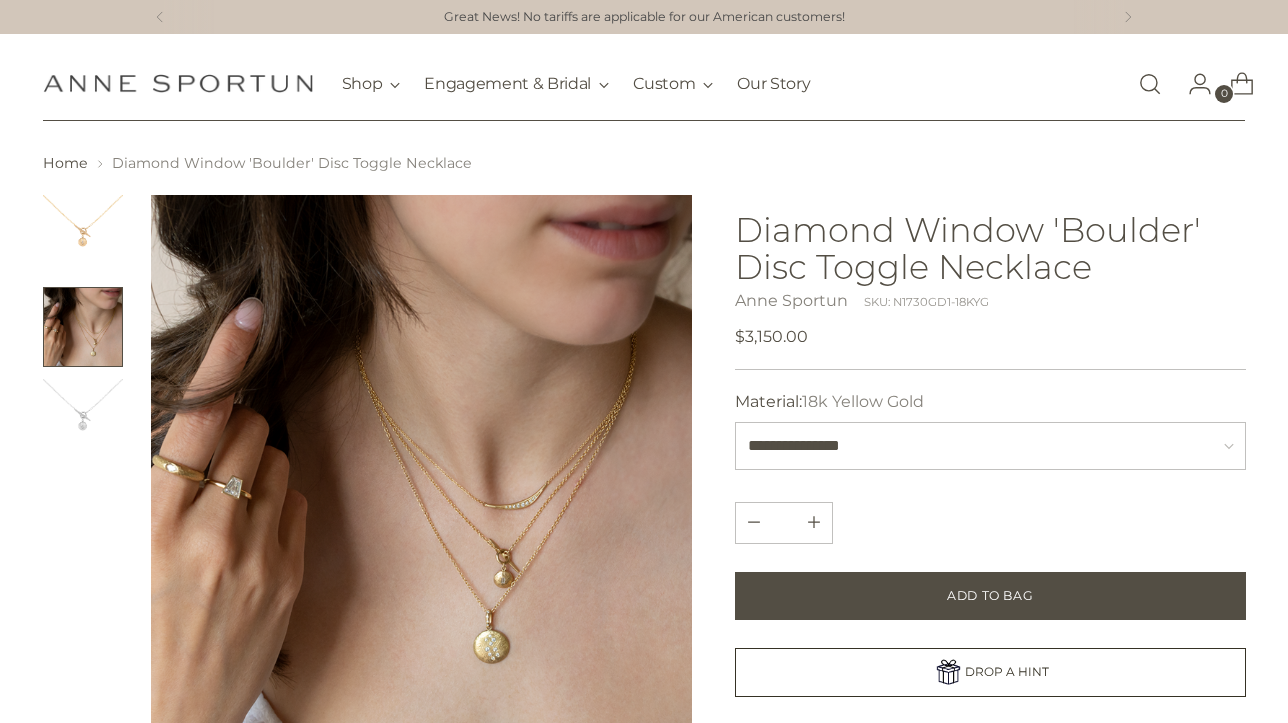 click at bounding box center [422, 466] 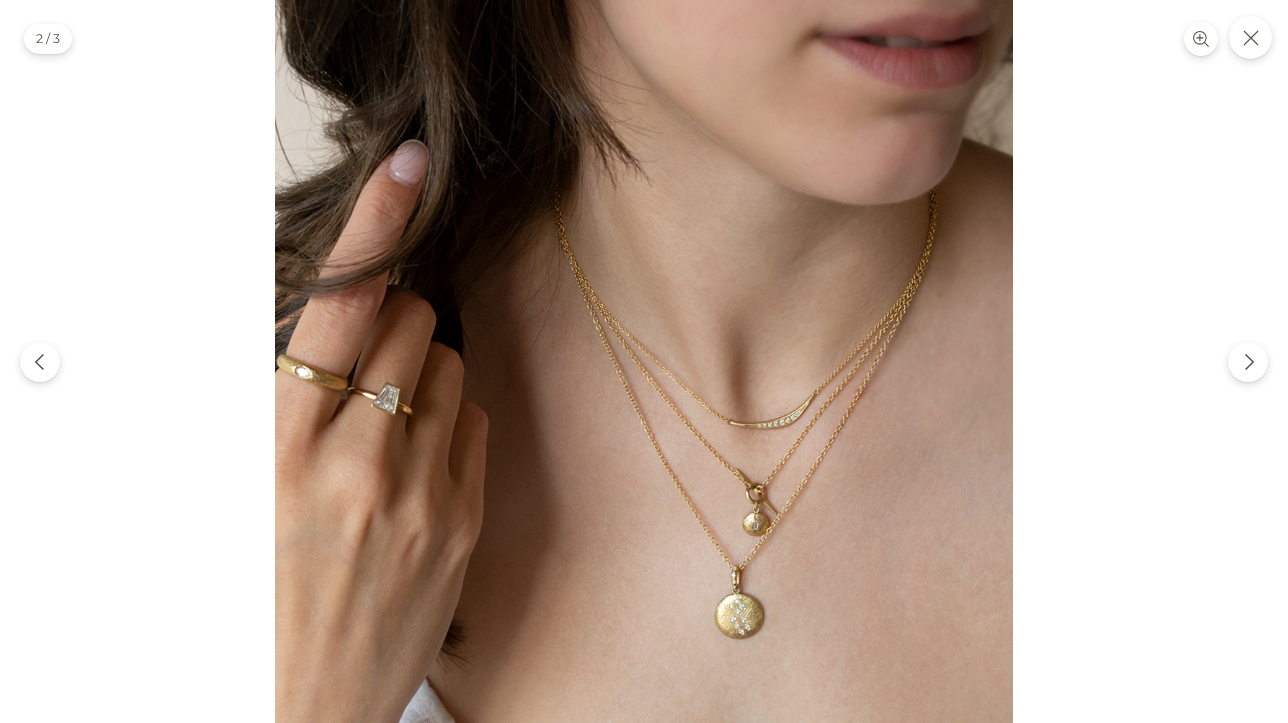 click at bounding box center (644, 369) 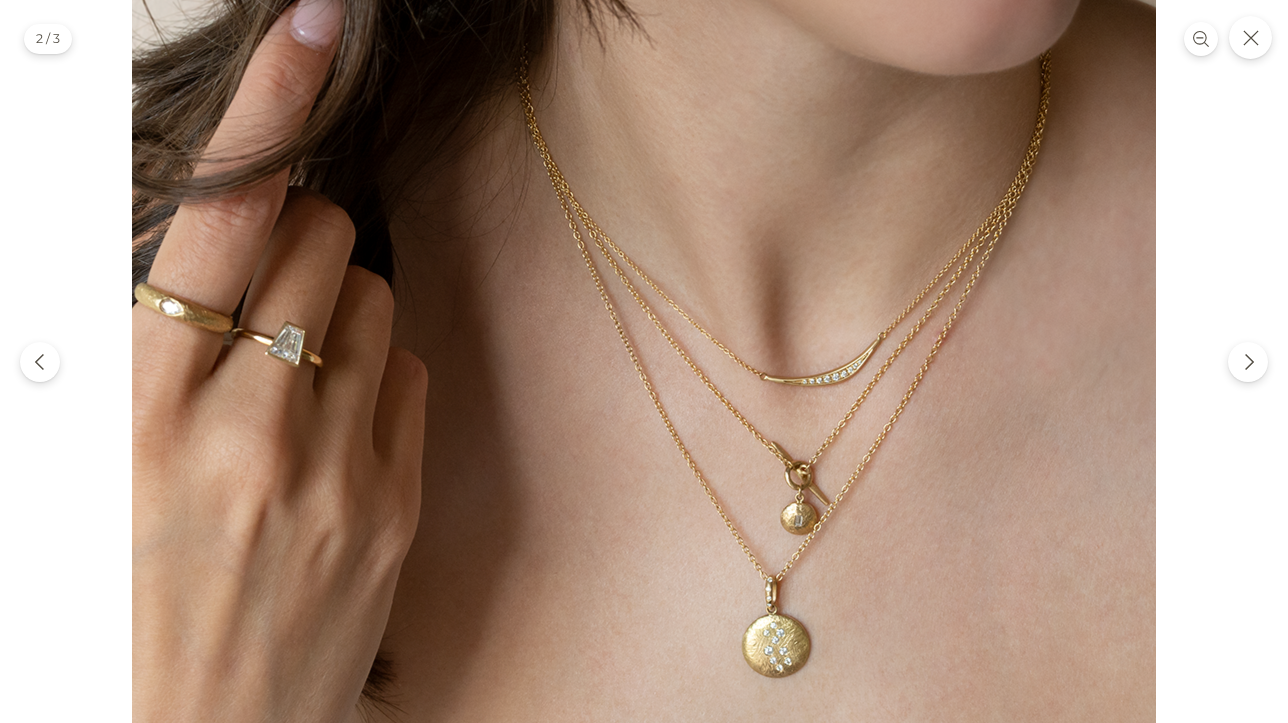 click at bounding box center [644, 303] 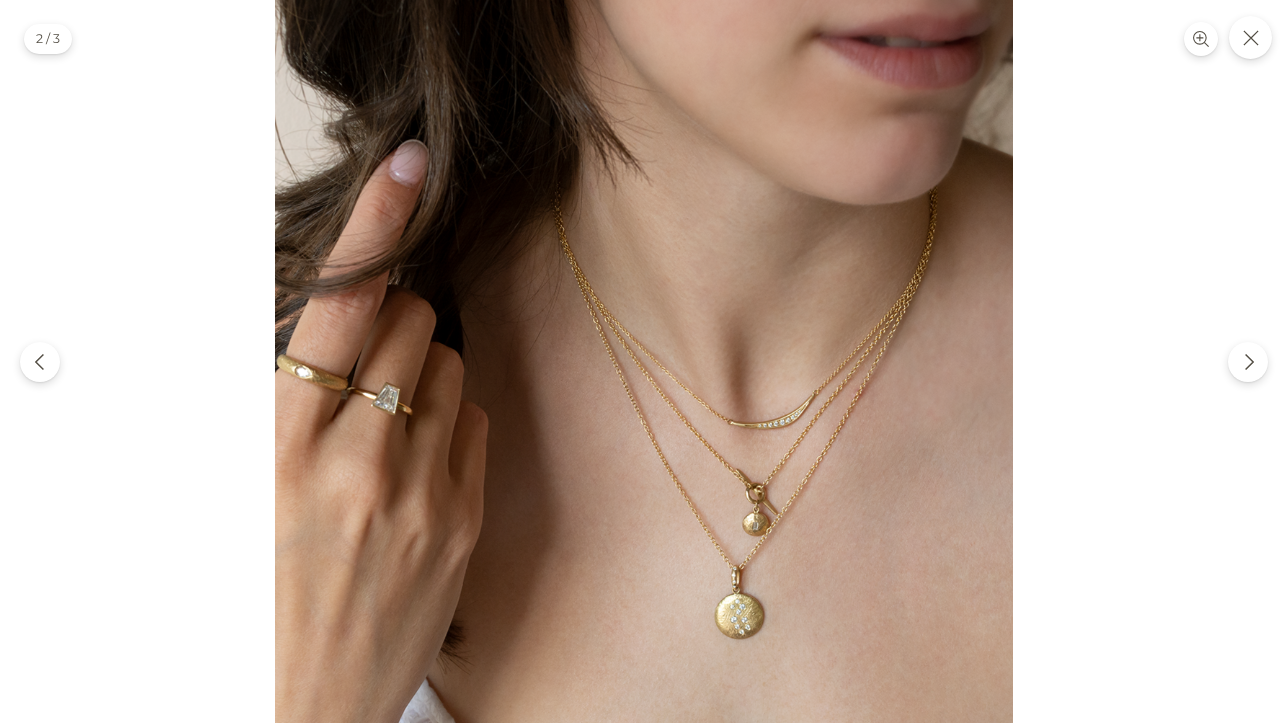 click at bounding box center [644, 369] 